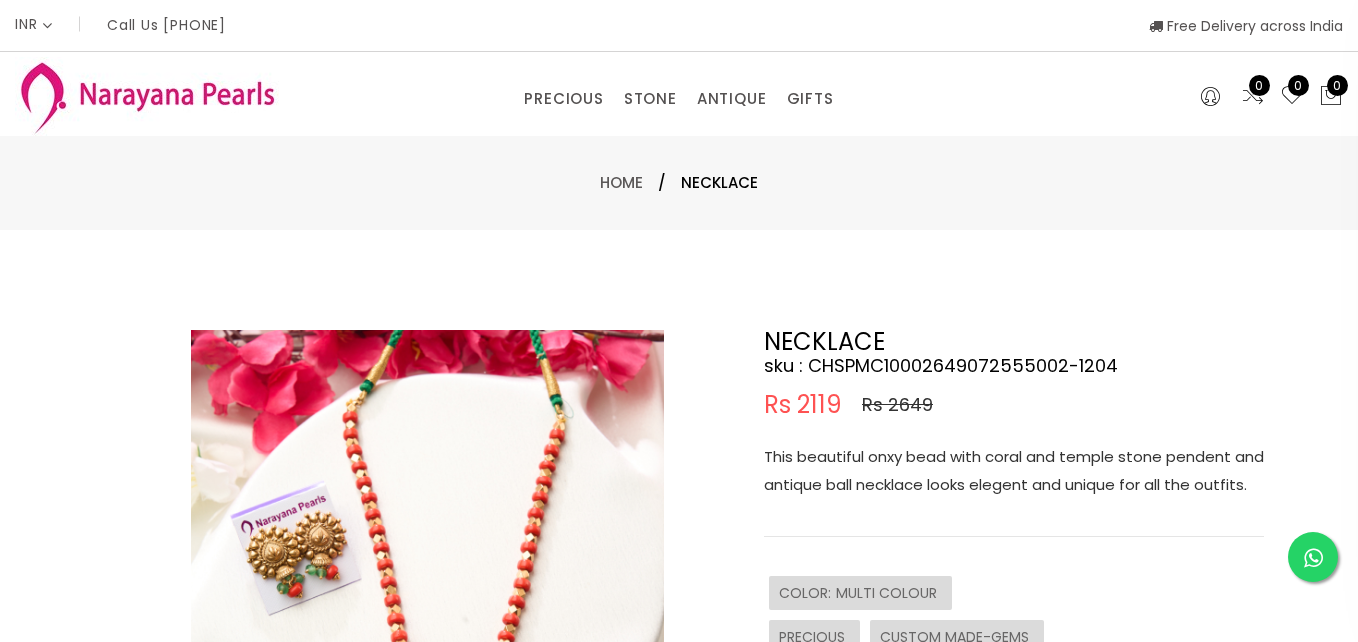 select on "INR" 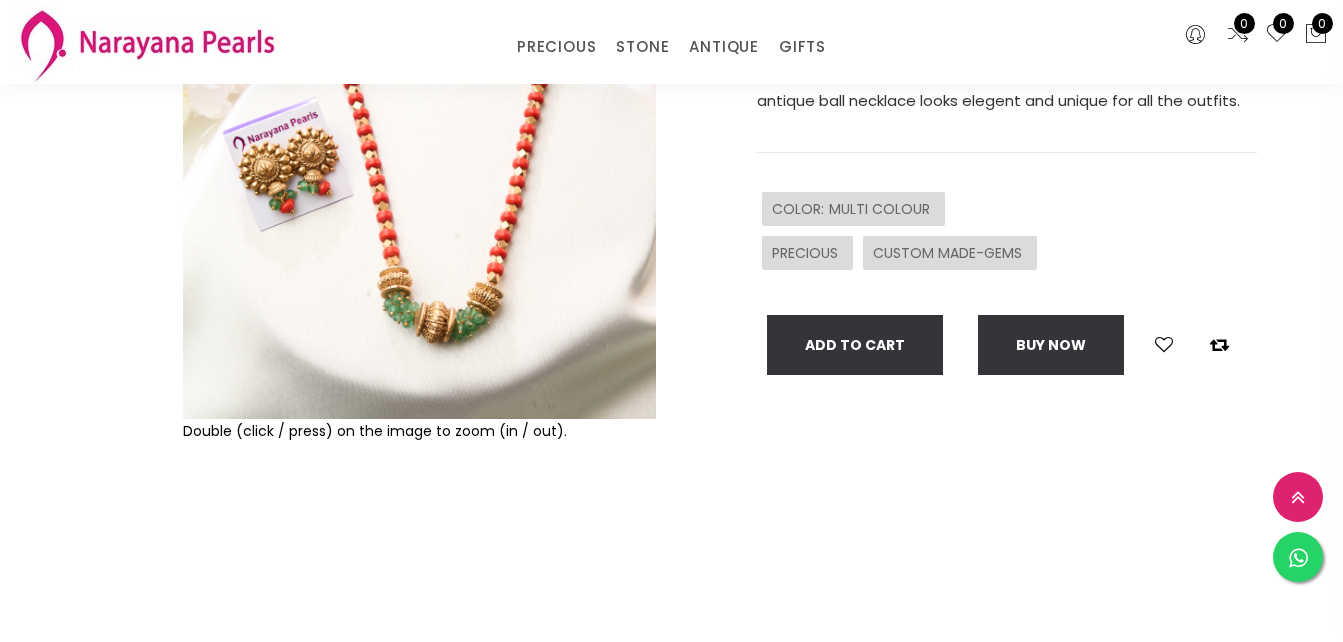 scroll, scrollTop: 0, scrollLeft: 0, axis: both 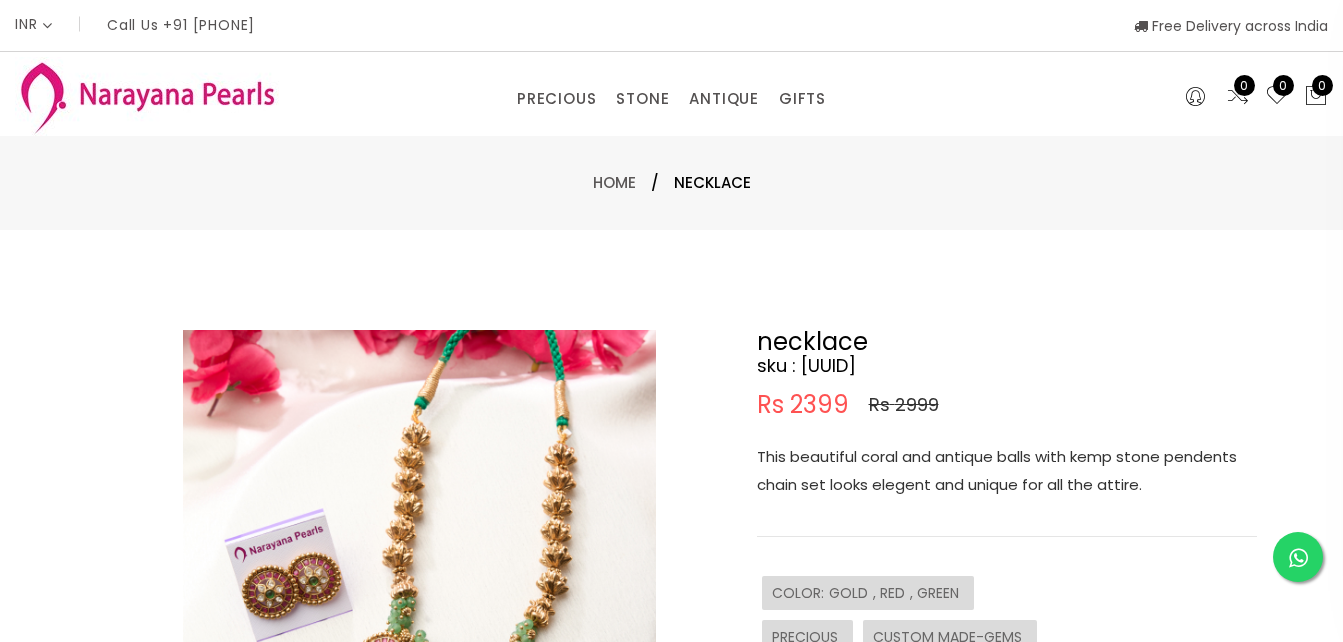 select on "INR" 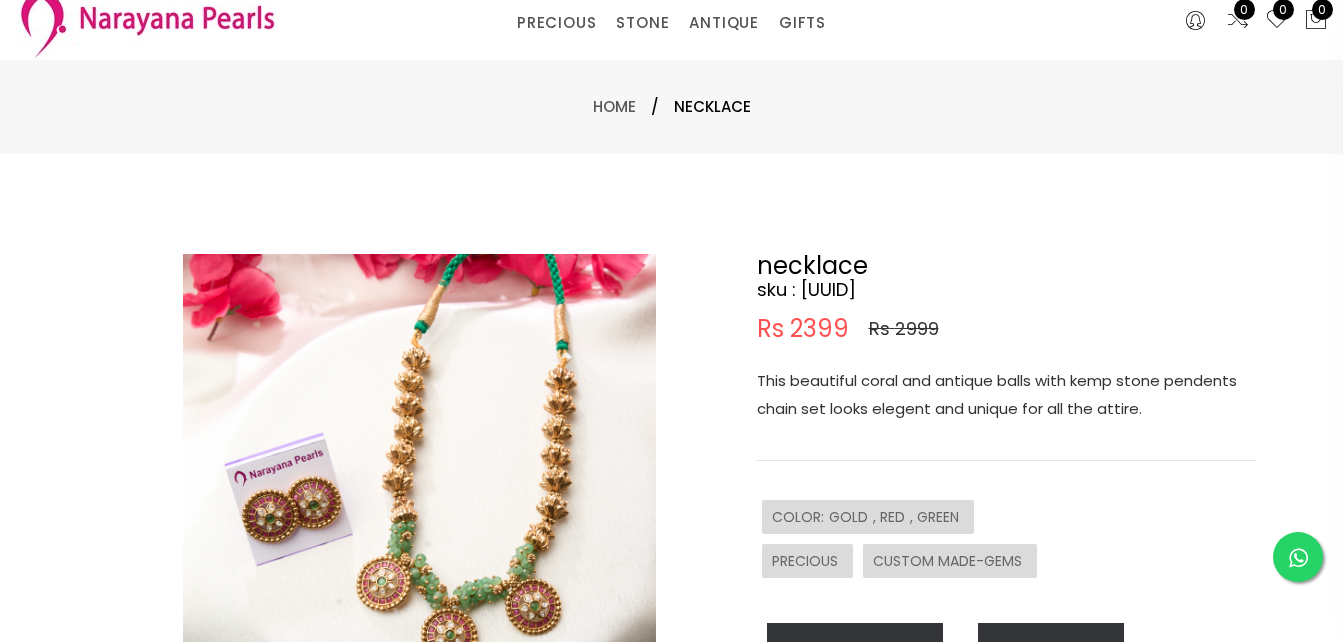 scroll, scrollTop: 300, scrollLeft: 0, axis: vertical 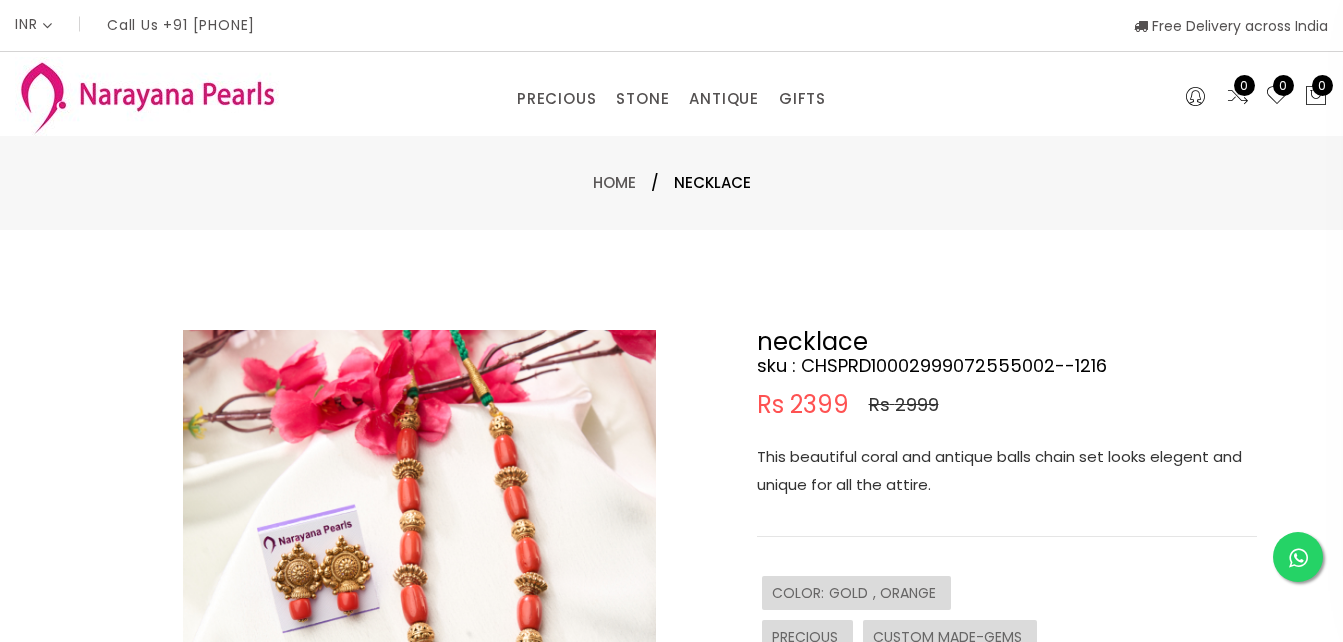 select on "INR" 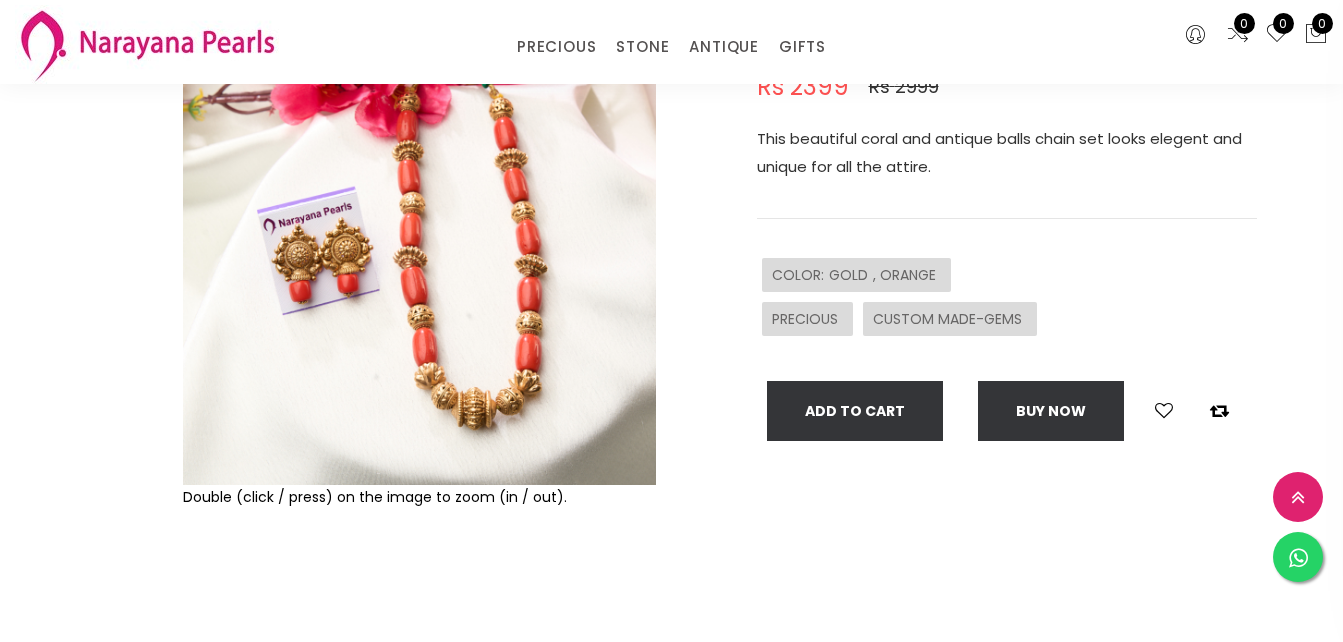 scroll, scrollTop: 300, scrollLeft: 0, axis: vertical 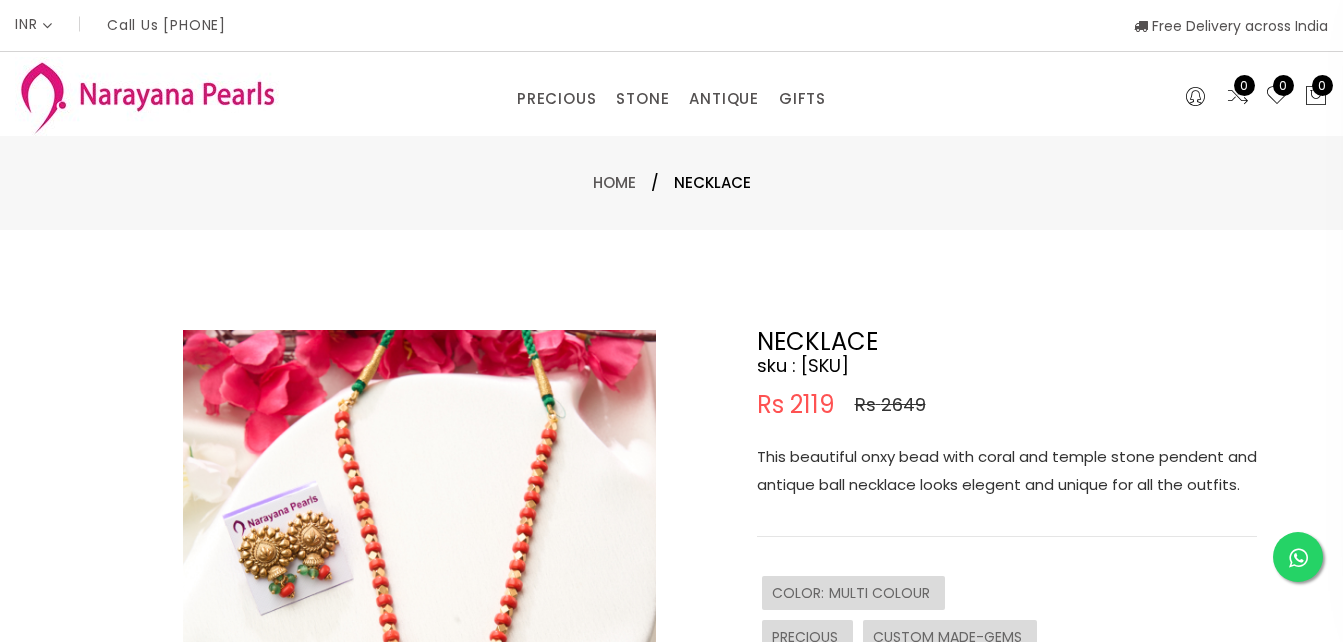 select on "INR" 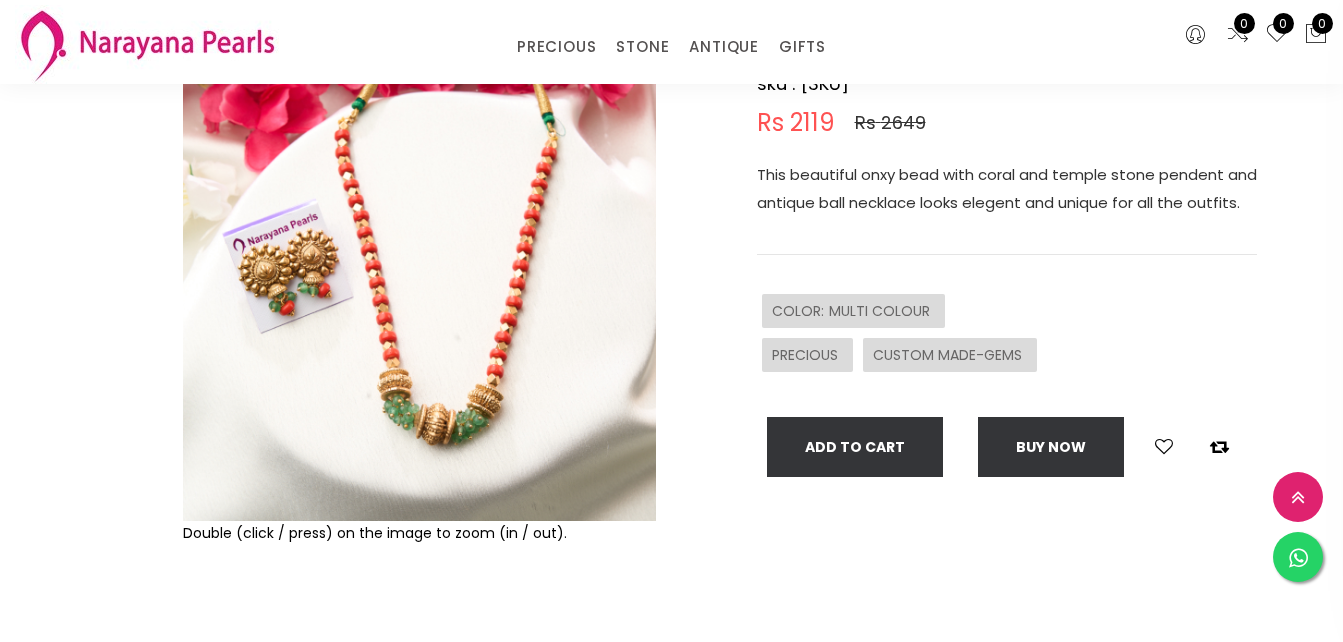 scroll, scrollTop: 200, scrollLeft: 0, axis: vertical 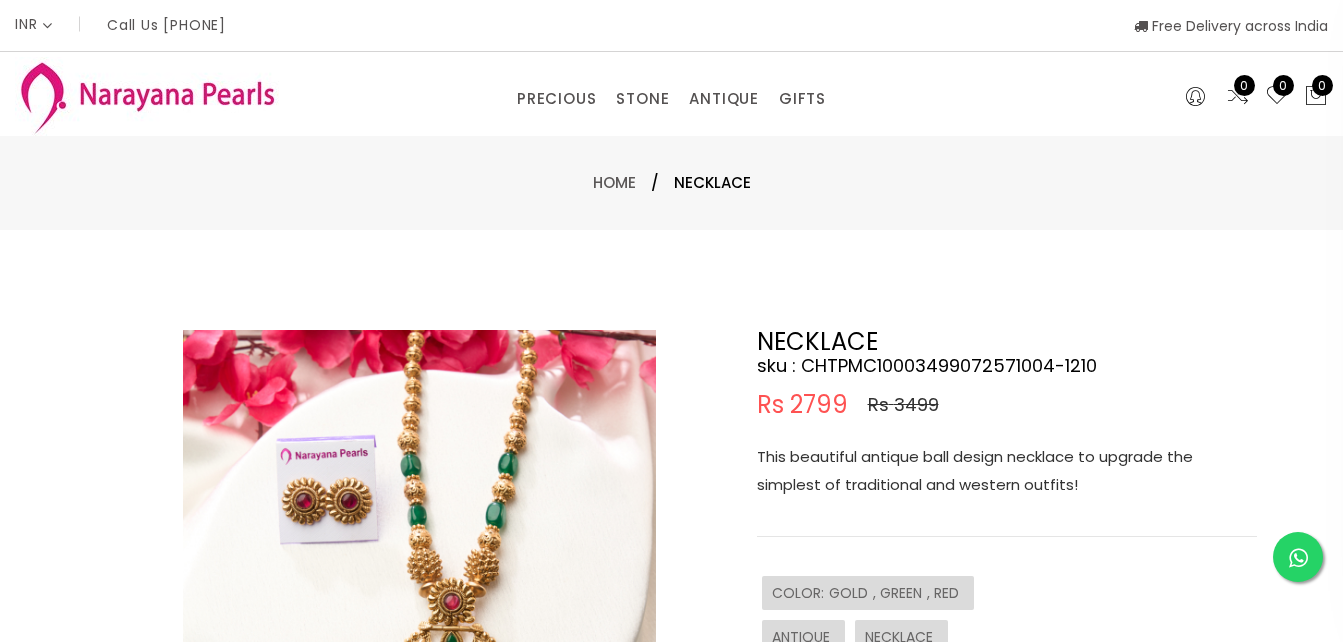 select on "INR" 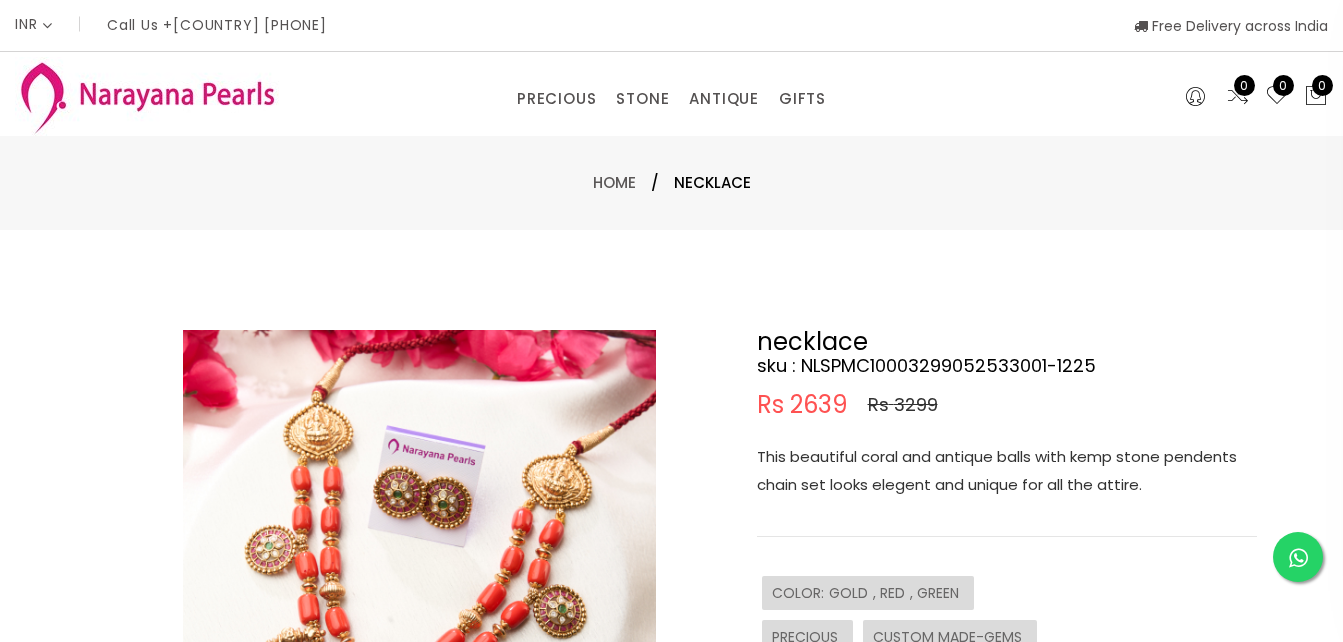 select on "INR" 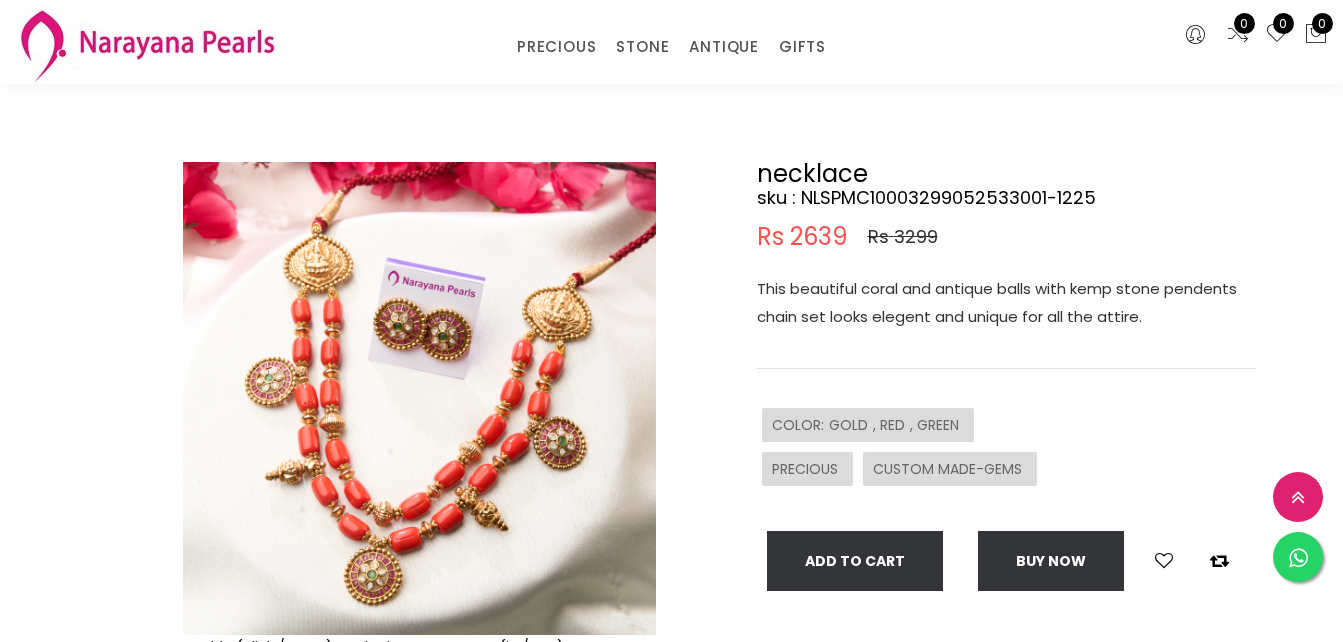 scroll, scrollTop: 200, scrollLeft: 0, axis: vertical 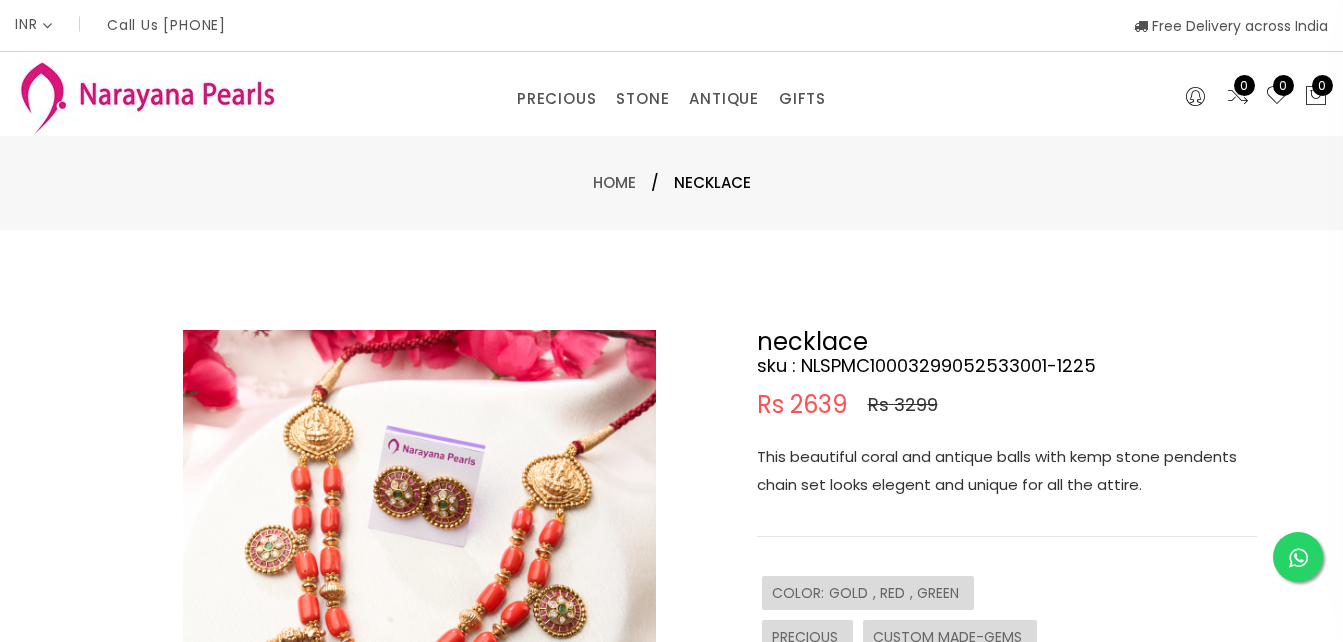 select on "INR" 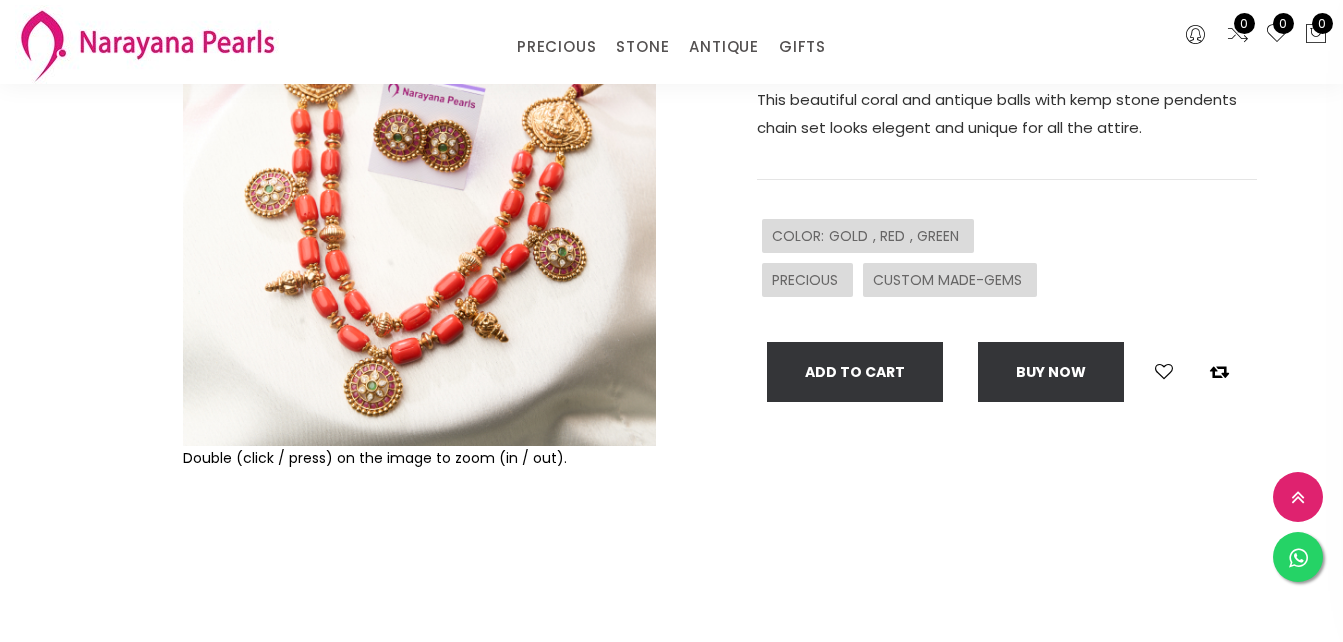 scroll, scrollTop: 300, scrollLeft: 0, axis: vertical 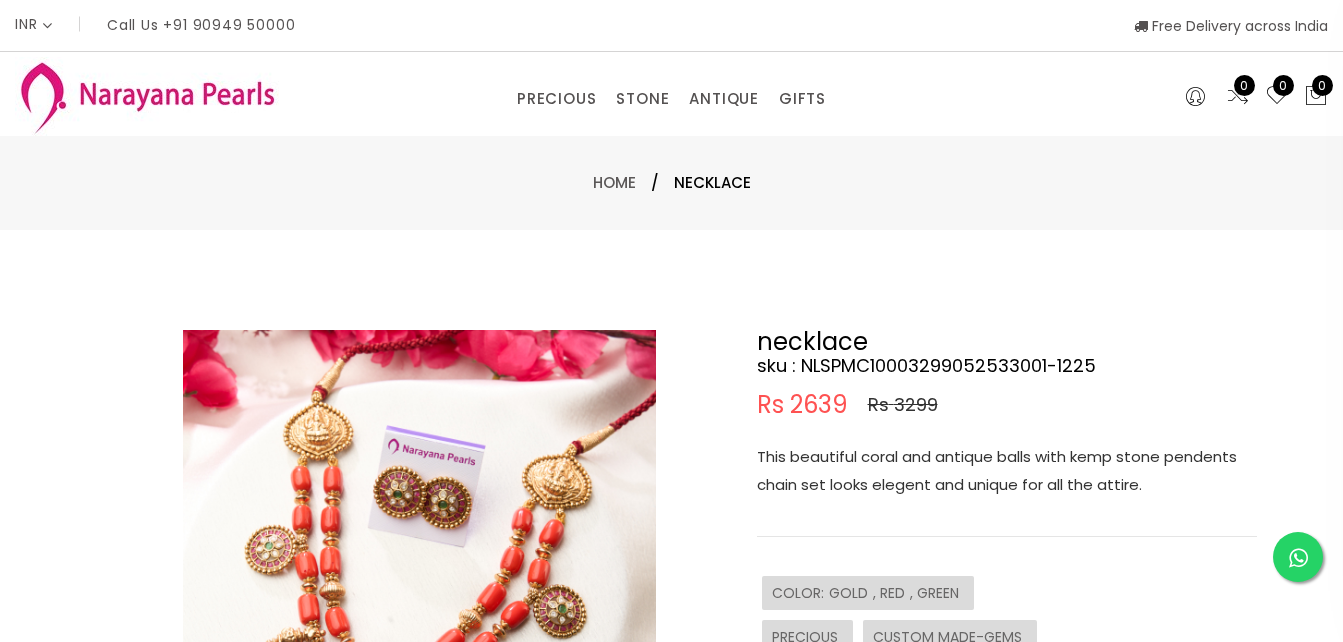 select on "INR" 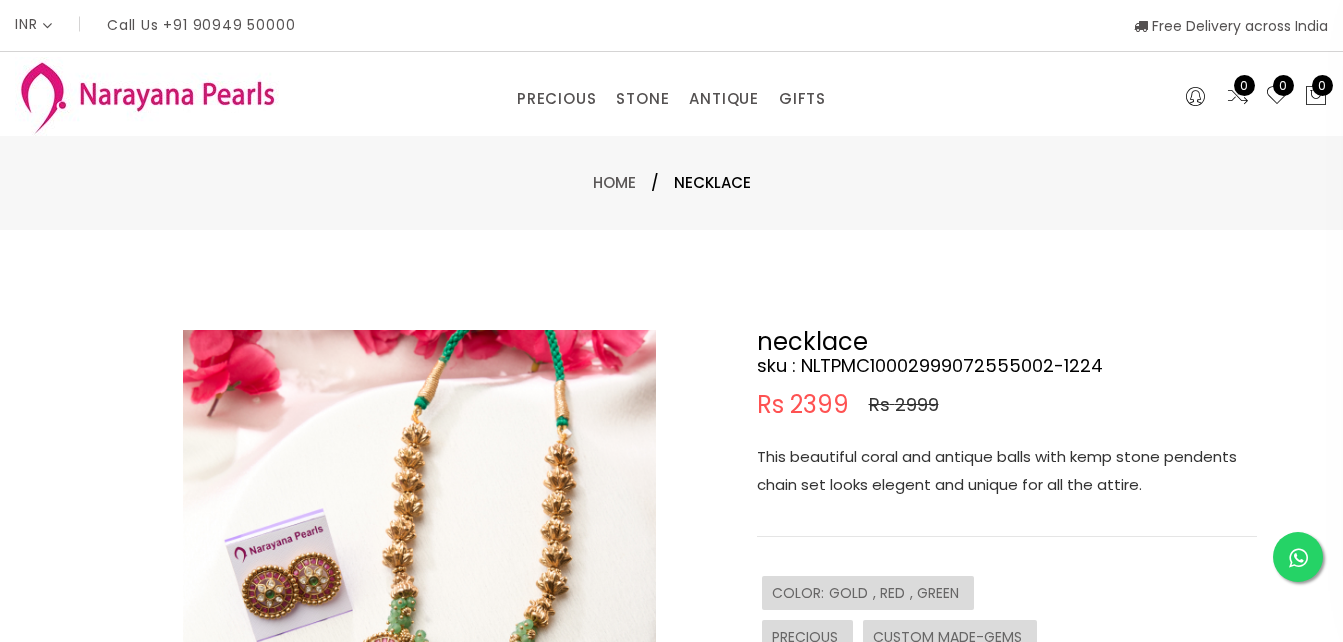 select on "INR" 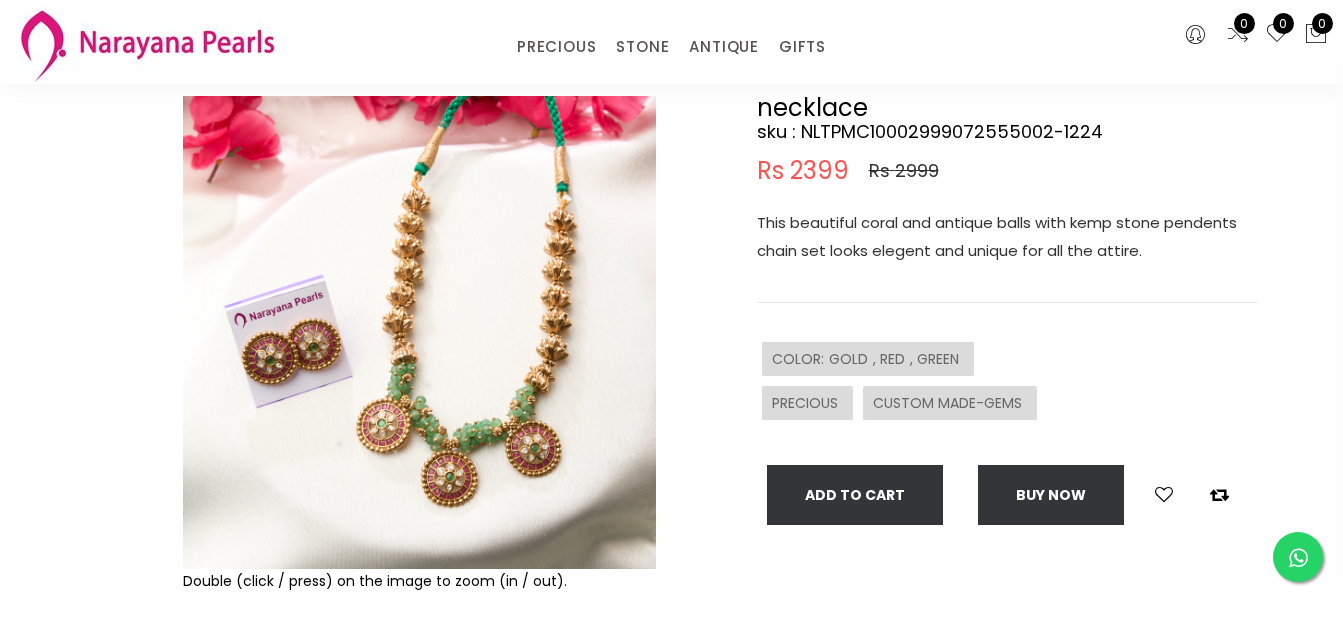 scroll, scrollTop: 200, scrollLeft: 0, axis: vertical 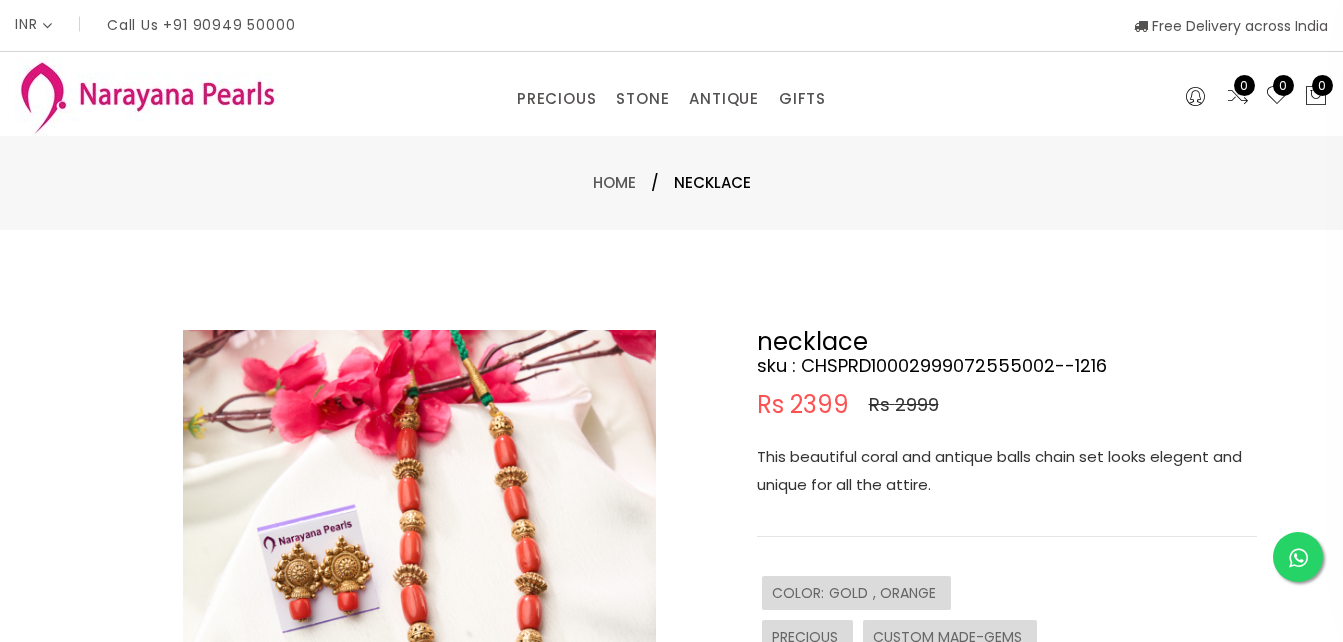 select on "INR" 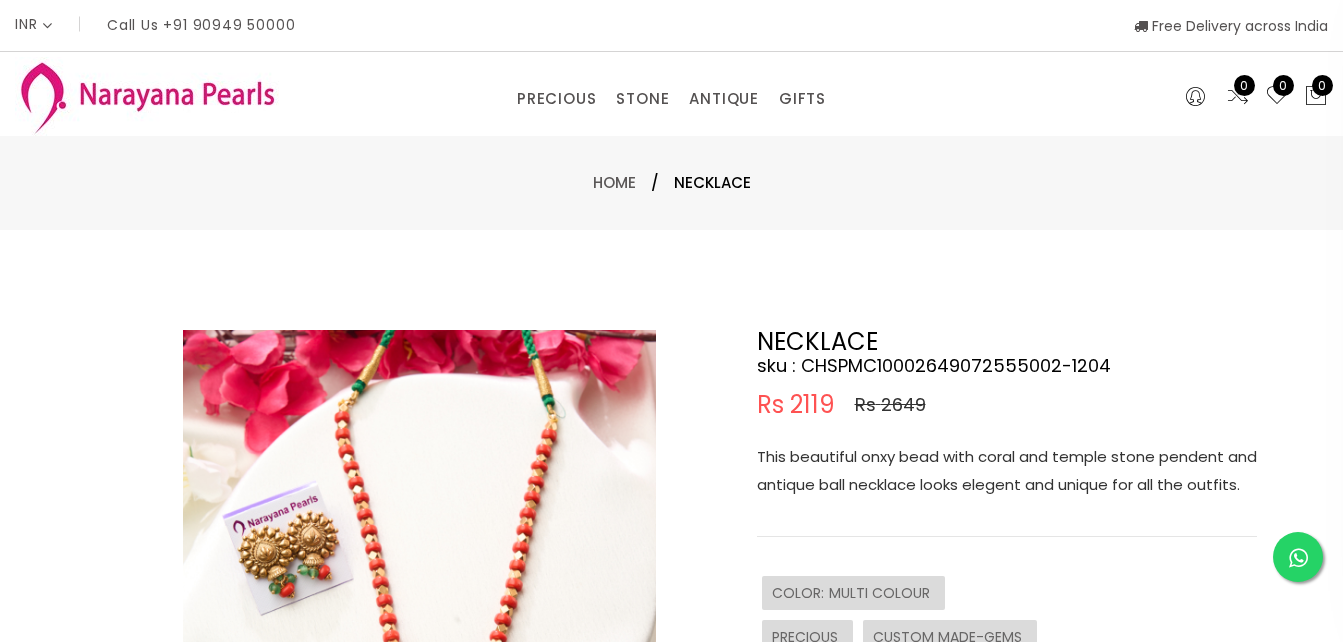 select on "INR" 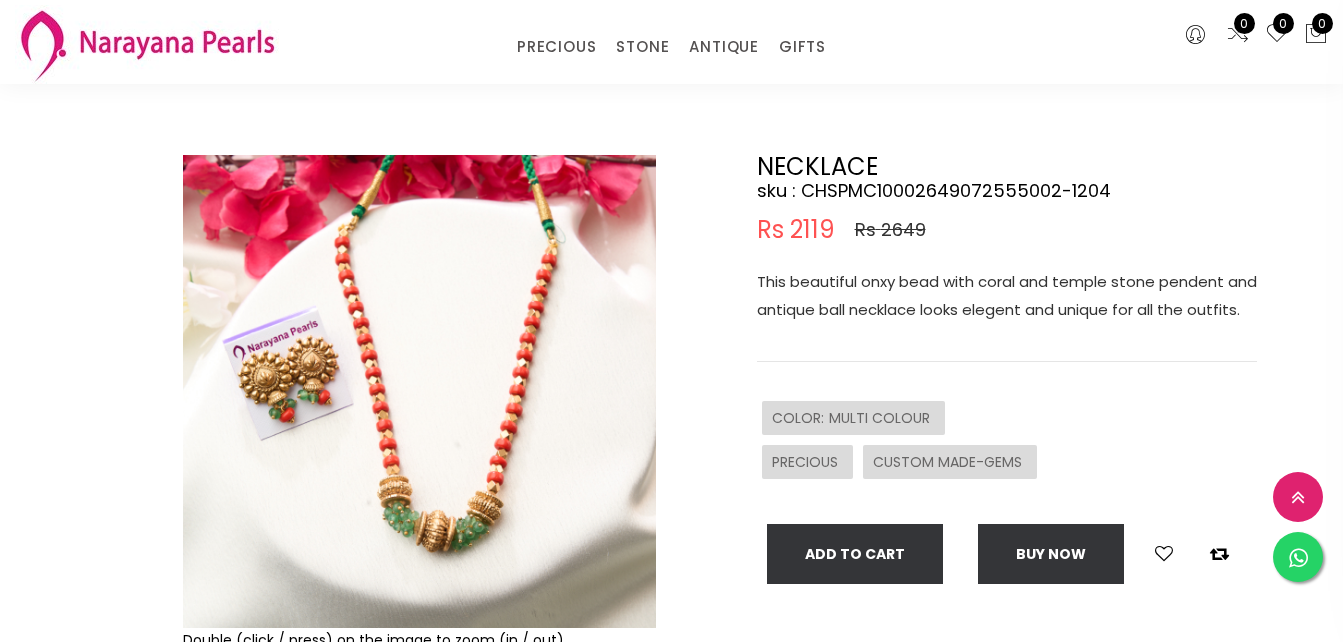 scroll, scrollTop: 200, scrollLeft: 0, axis: vertical 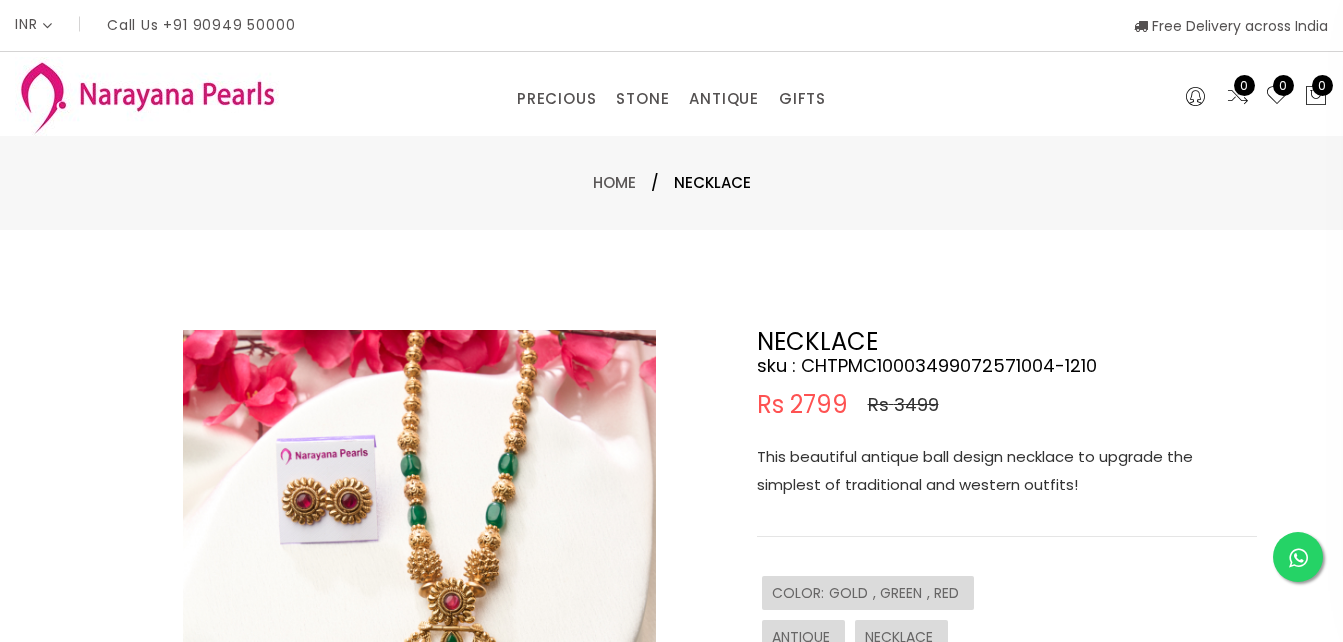 select on "INR" 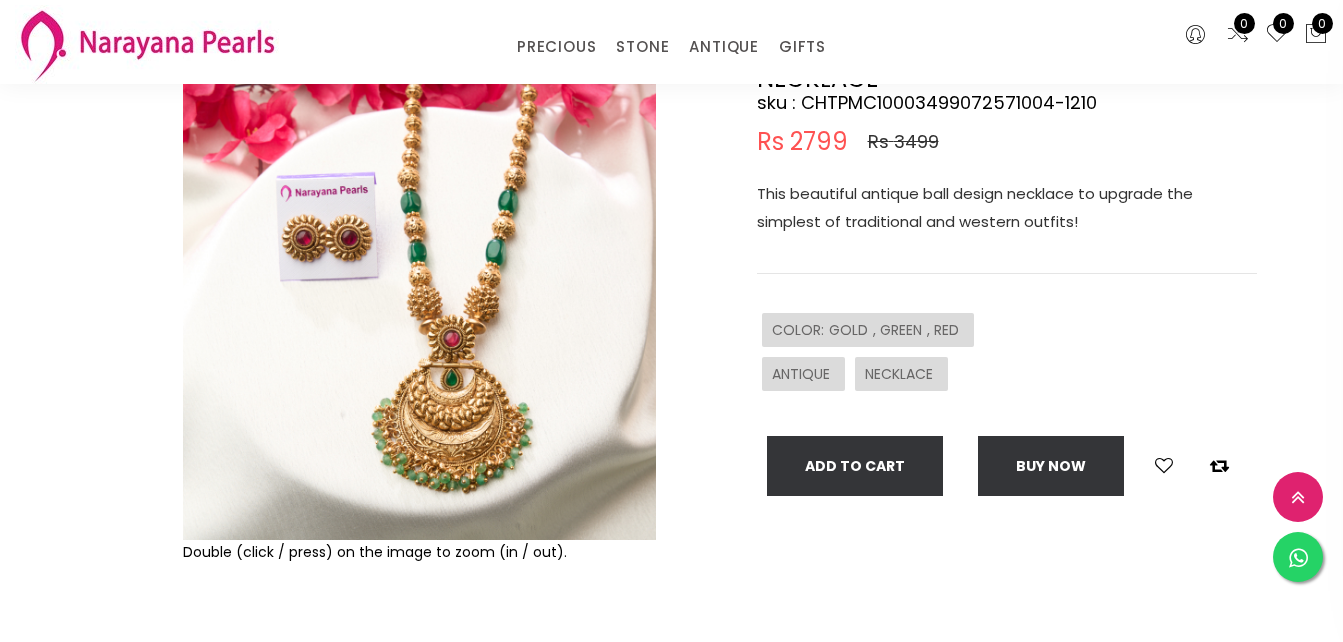 scroll, scrollTop: 200, scrollLeft: 0, axis: vertical 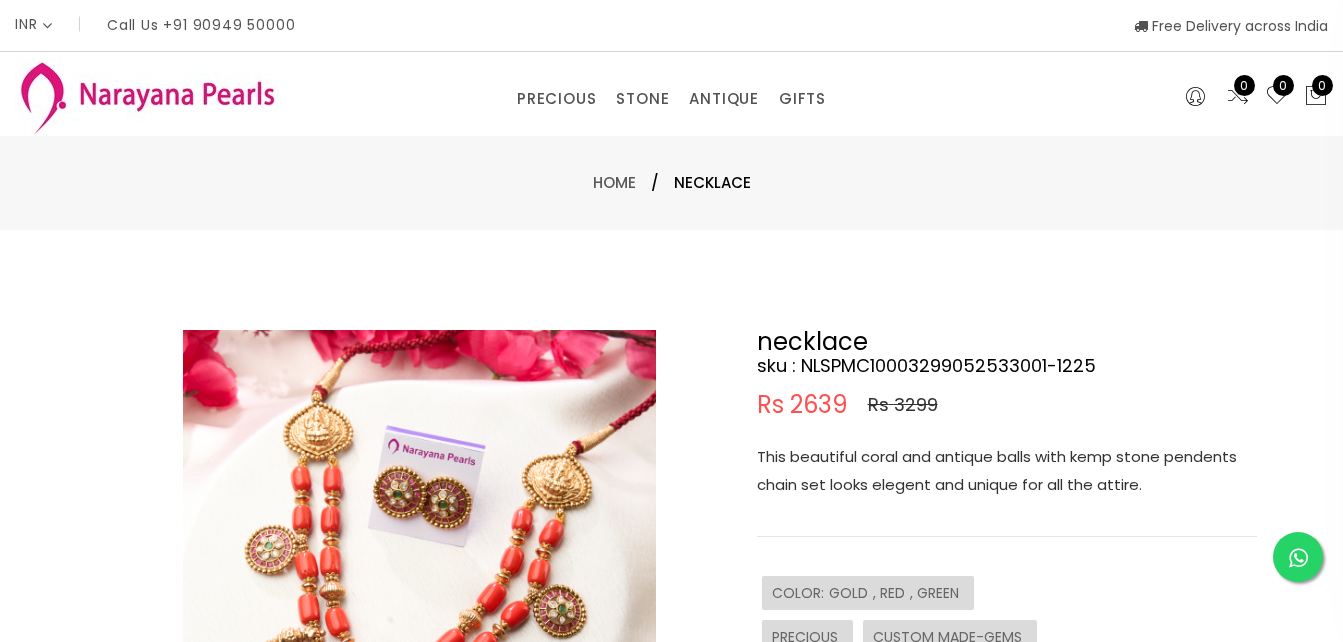 select on "INR" 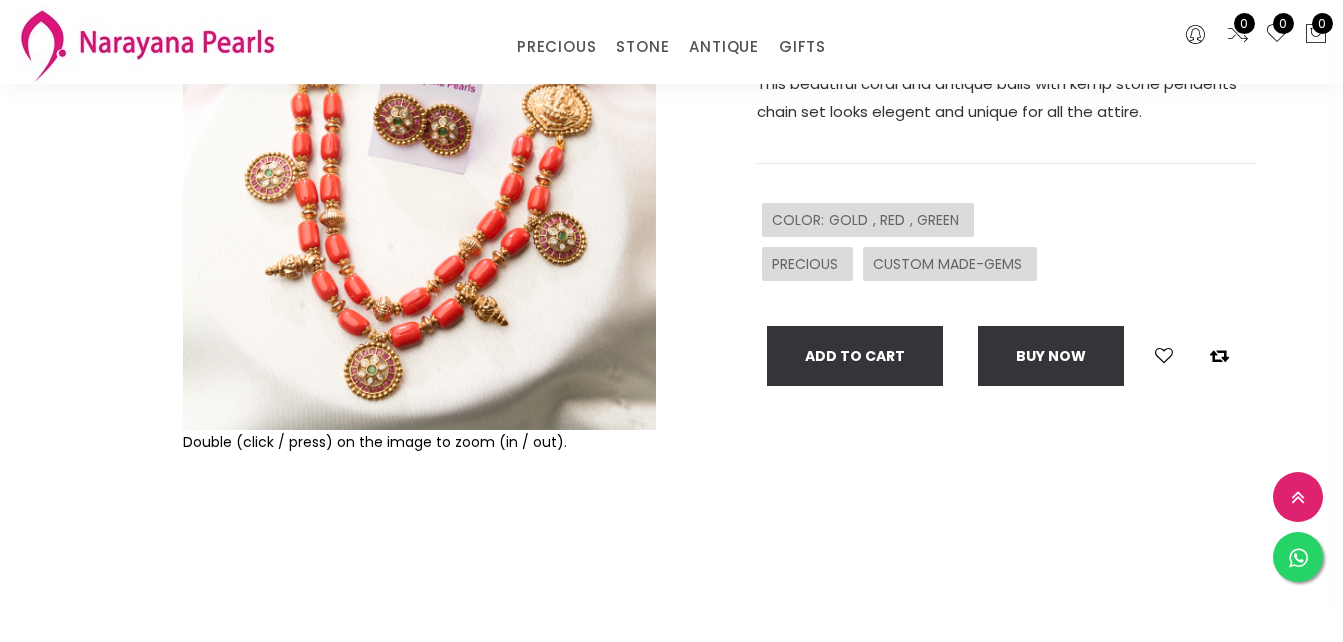 scroll, scrollTop: 300, scrollLeft: 0, axis: vertical 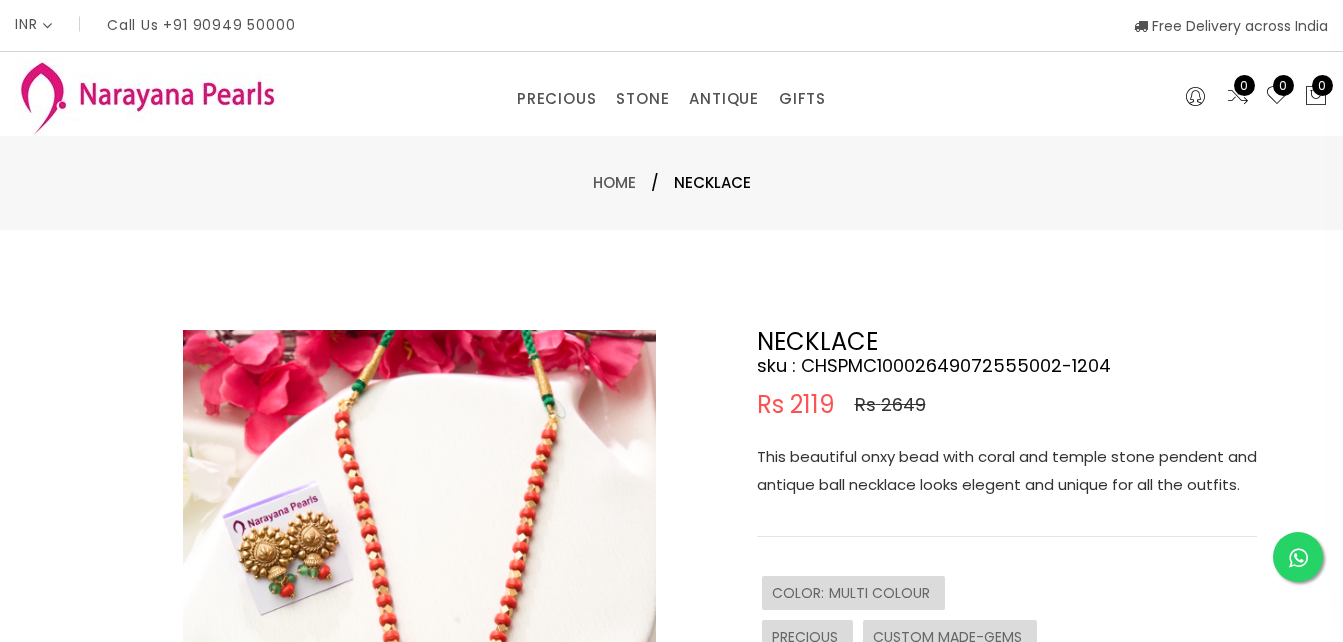 select on "INR" 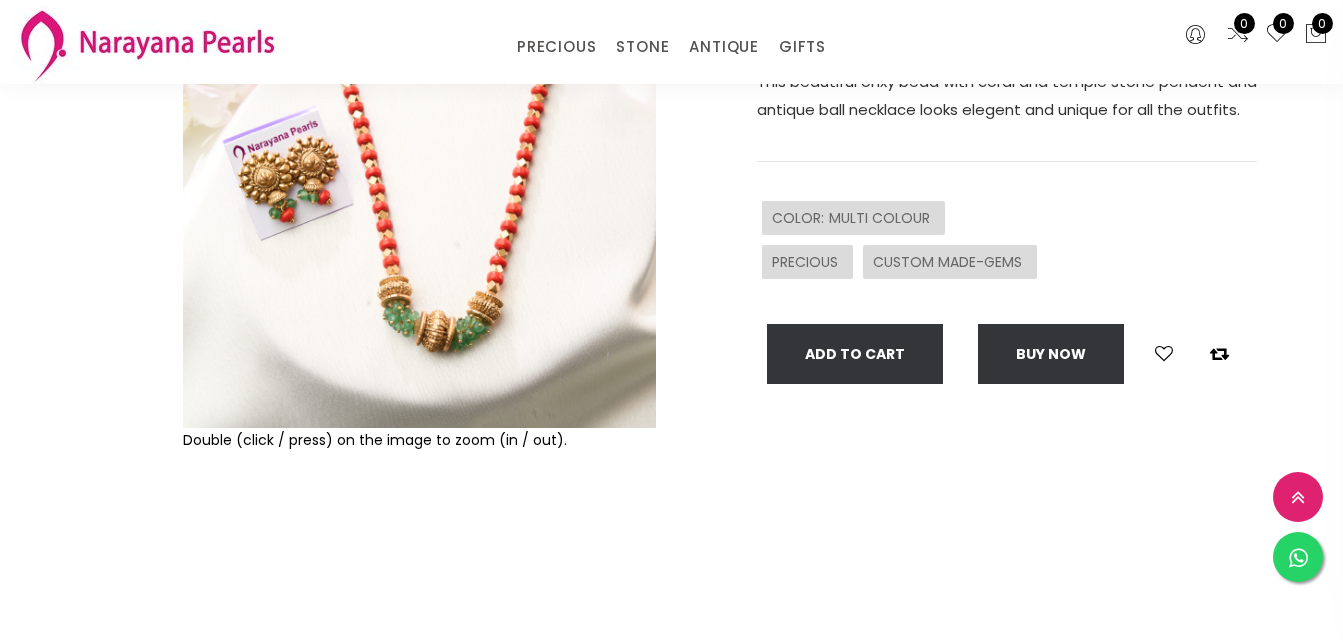 scroll, scrollTop: 400, scrollLeft: 0, axis: vertical 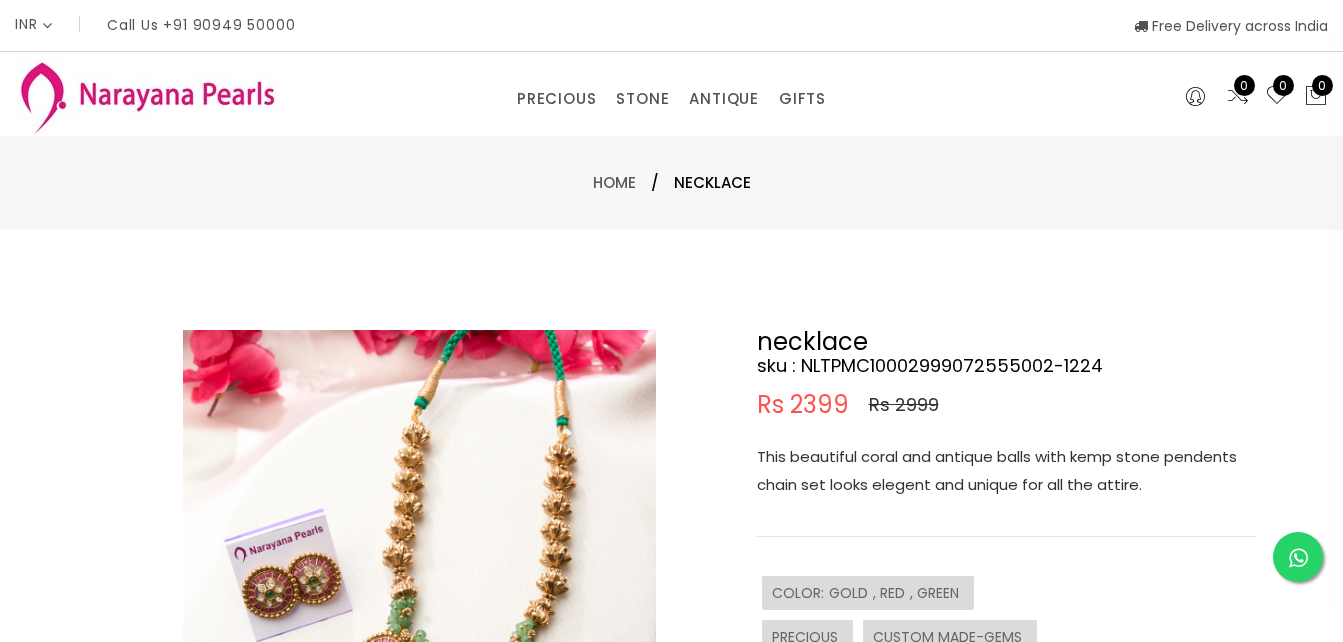 select on "INR" 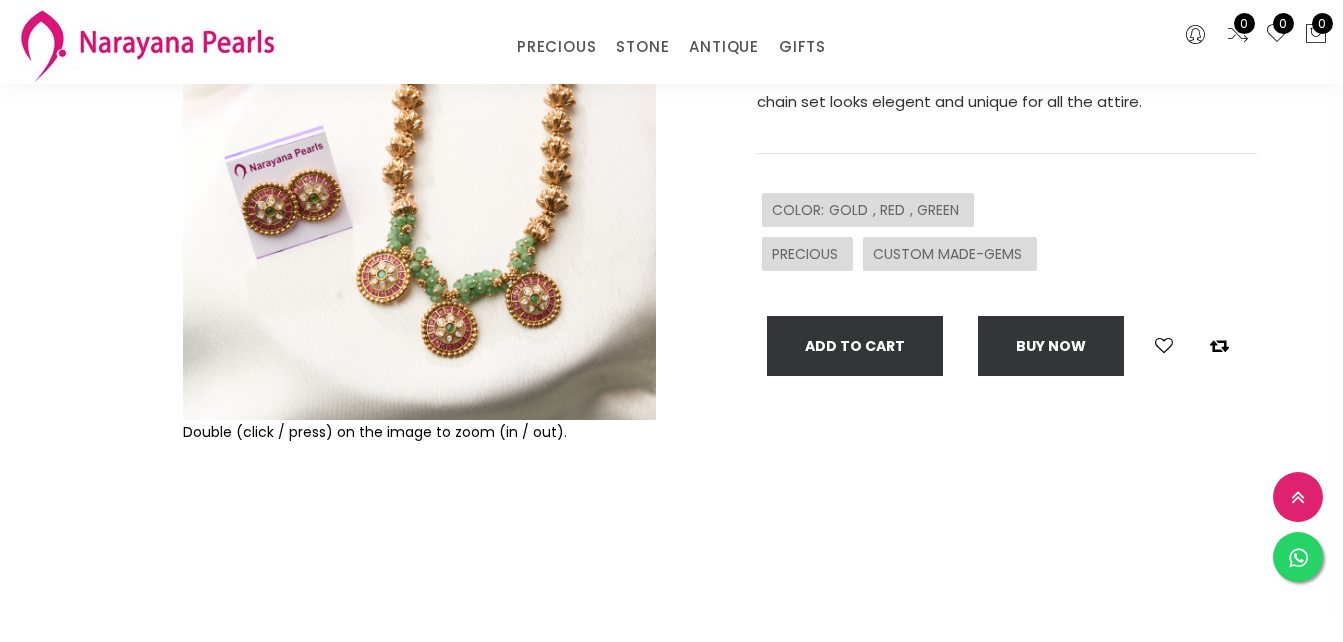 scroll, scrollTop: 300, scrollLeft: 0, axis: vertical 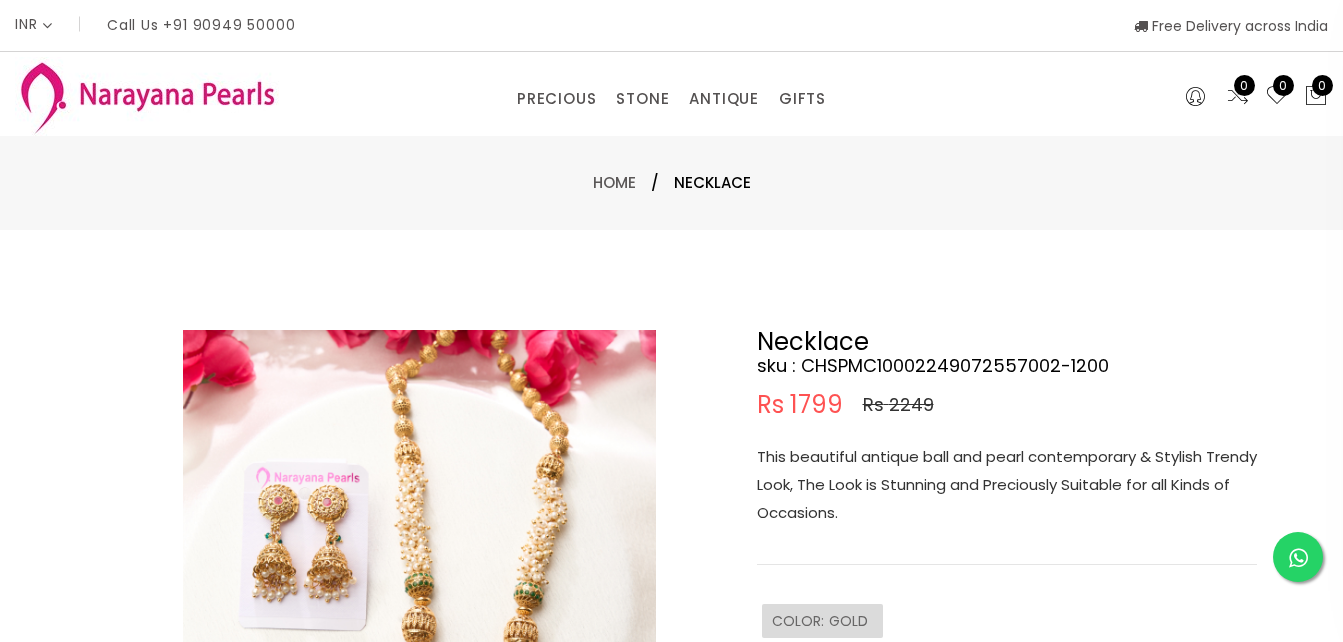 select on "INR" 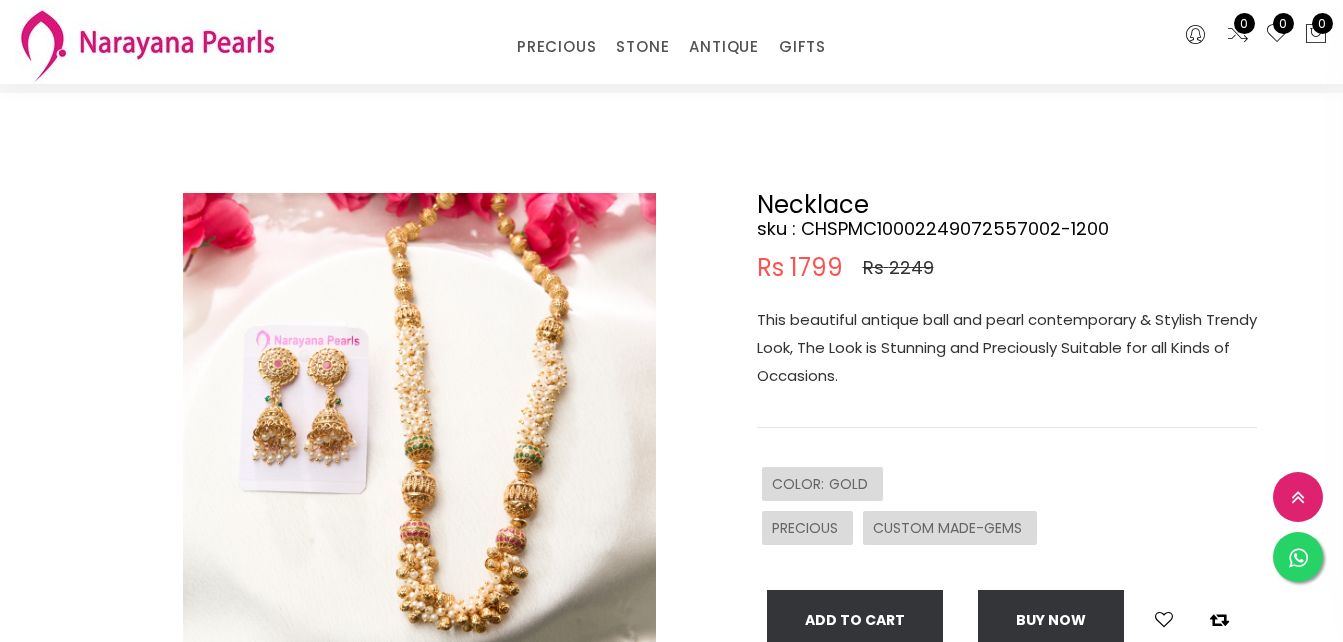scroll, scrollTop: 200, scrollLeft: 0, axis: vertical 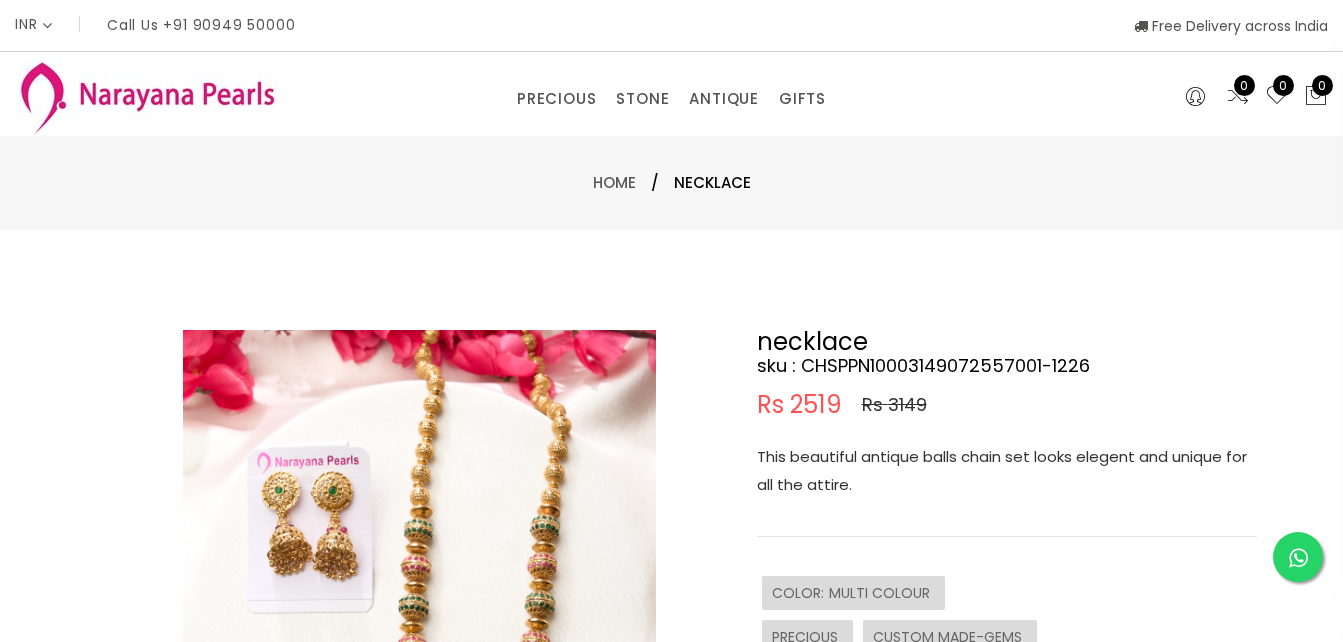 select on "INR" 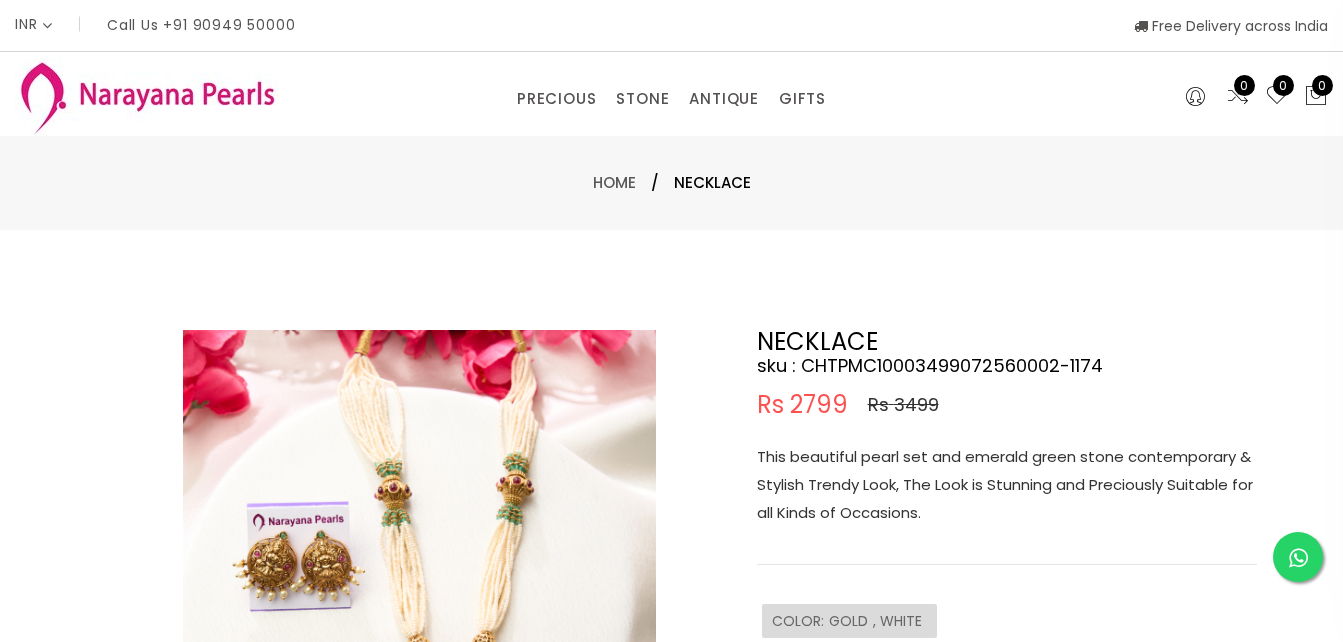 select on "INR" 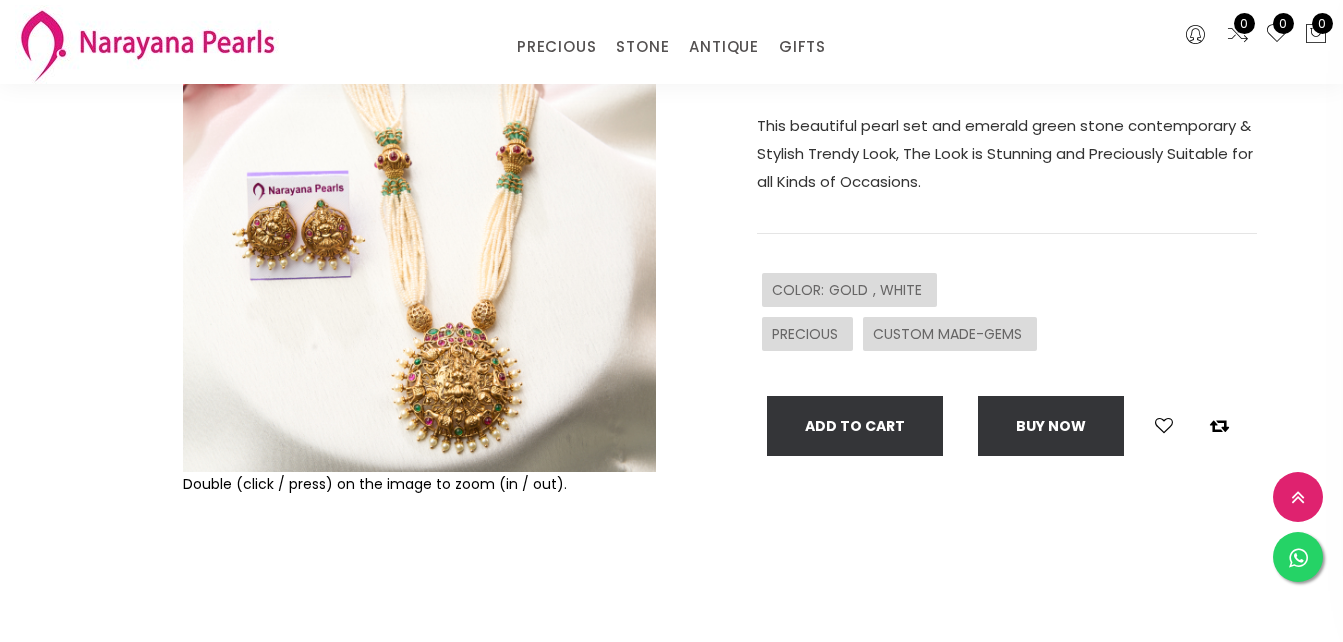 scroll, scrollTop: 300, scrollLeft: 0, axis: vertical 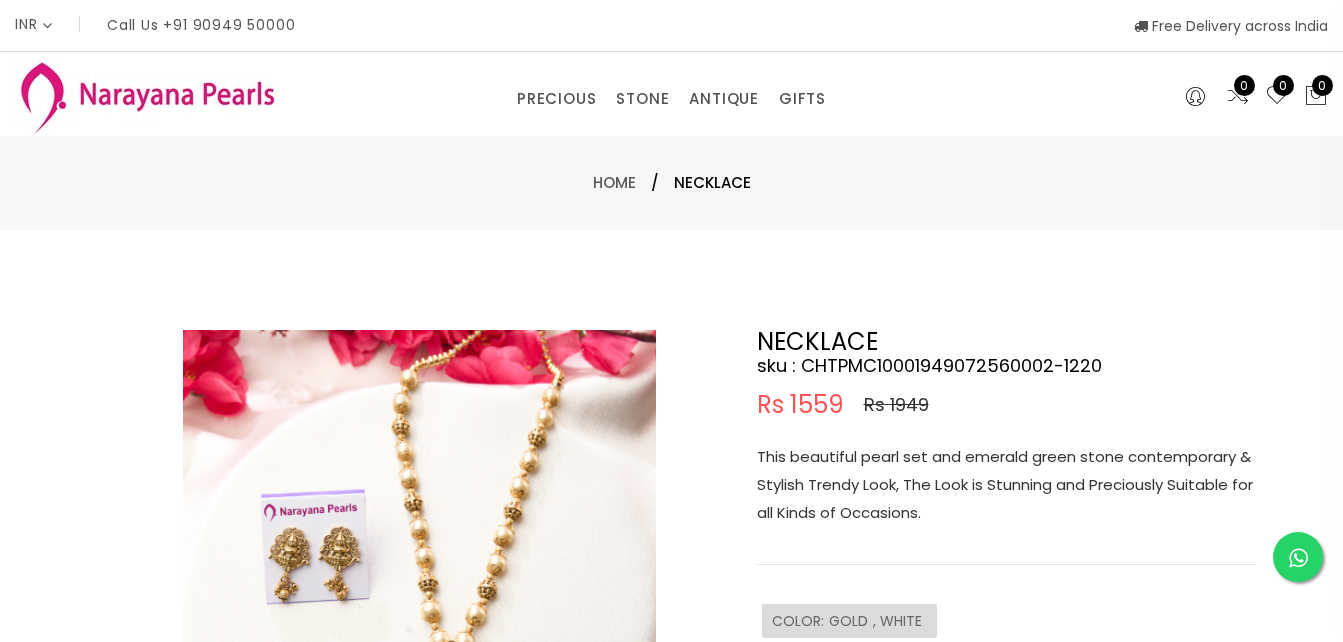 select on "INR" 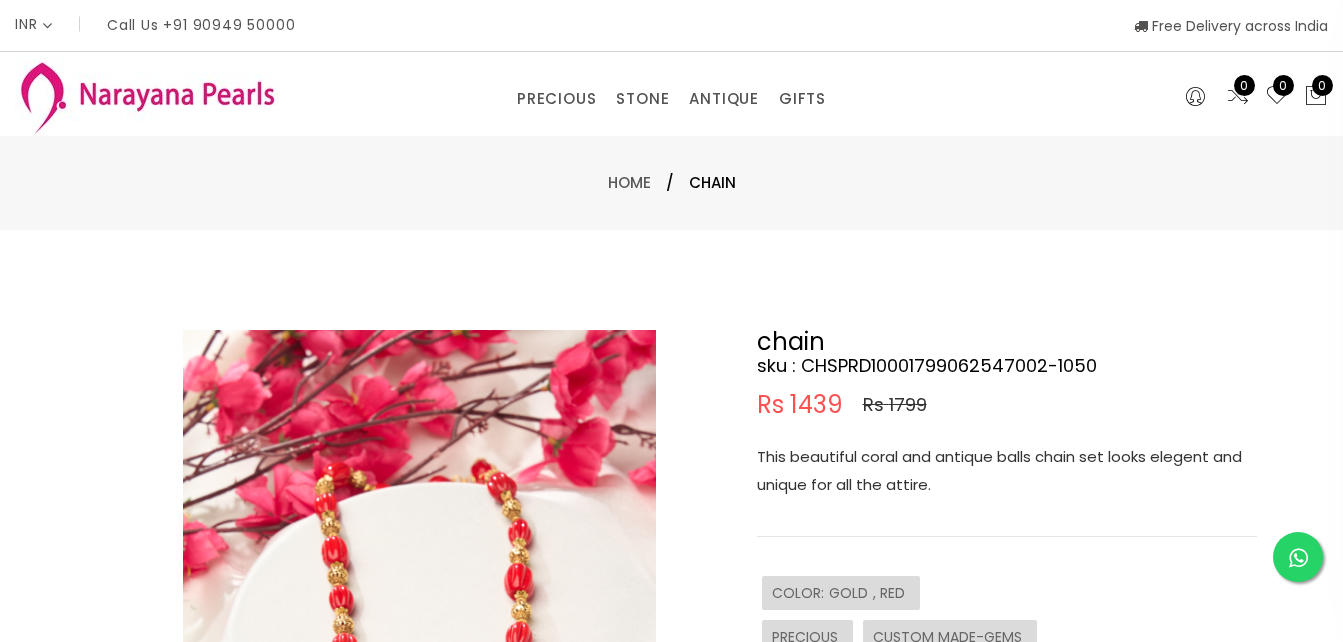 select on "INR" 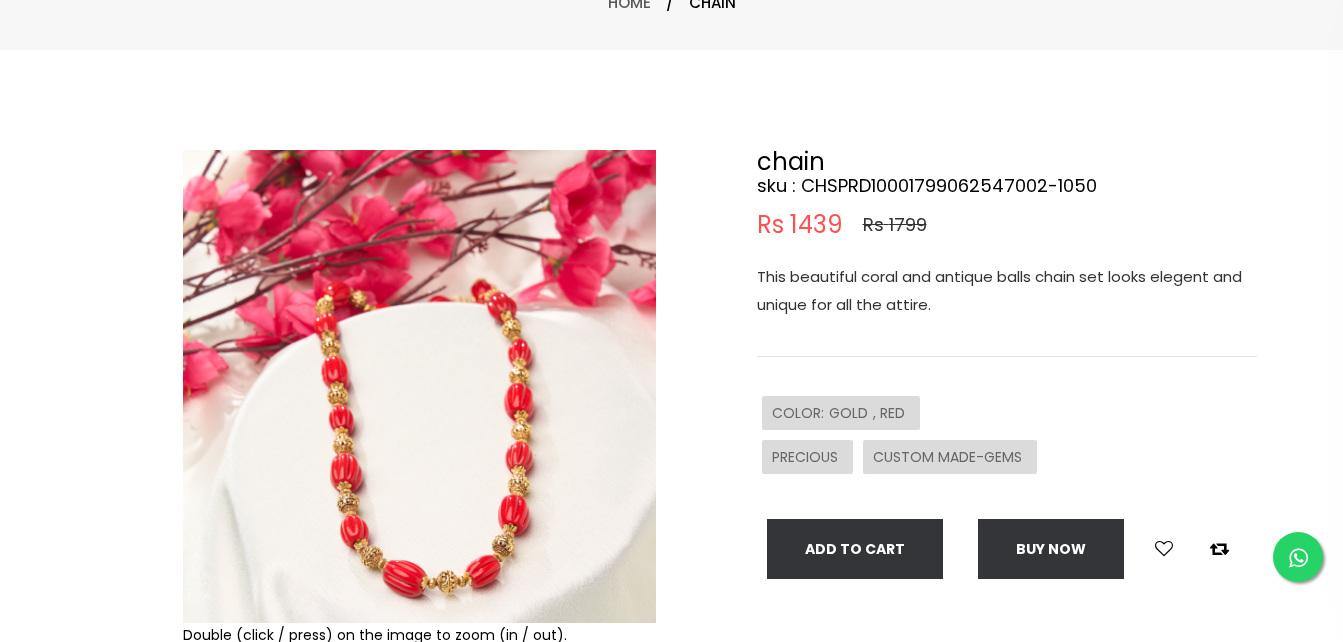 scroll, scrollTop: 200, scrollLeft: 0, axis: vertical 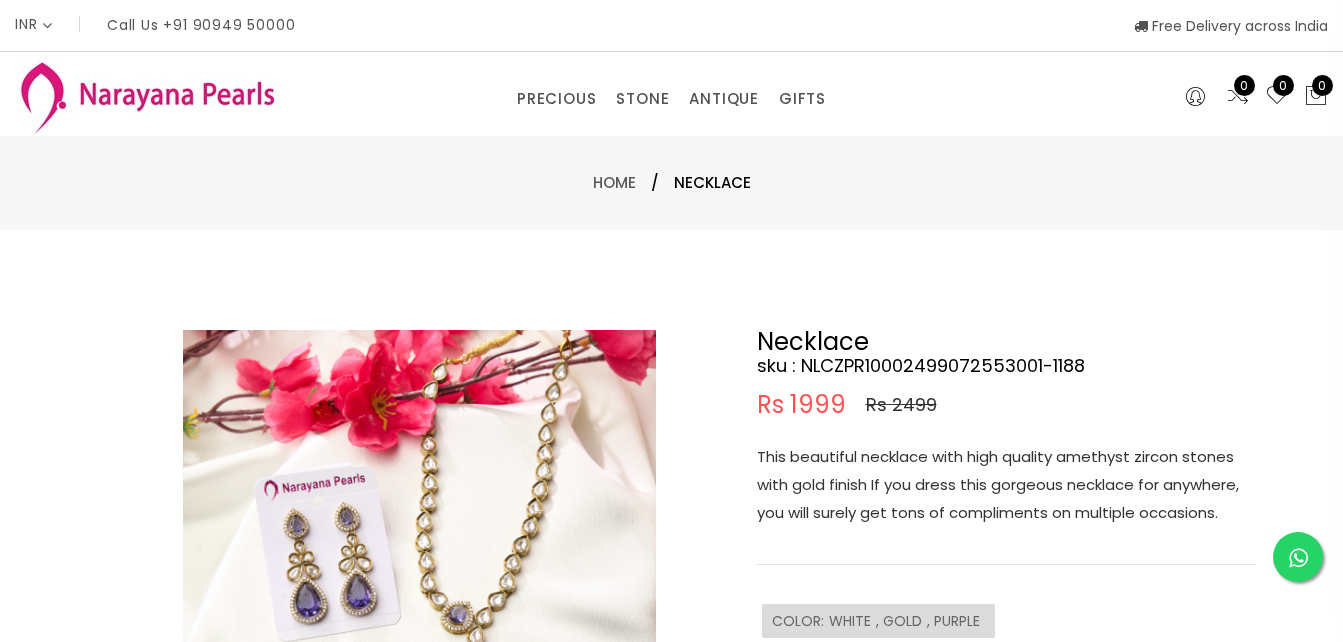 select on "INR" 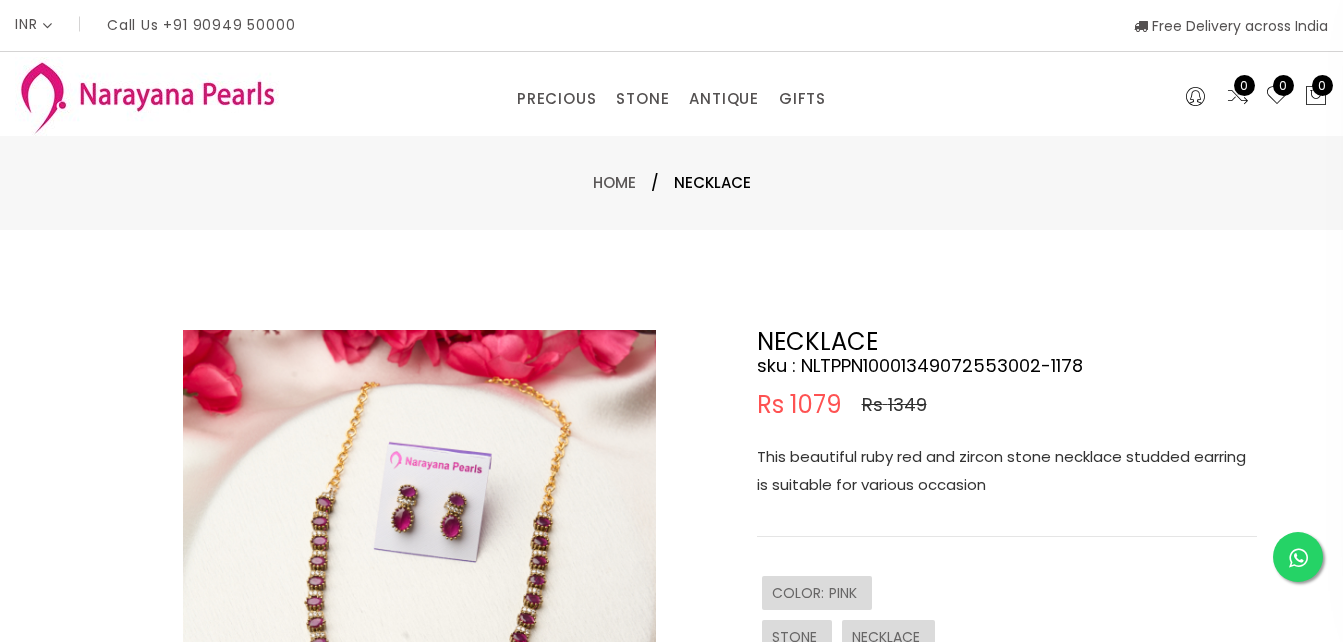 select on "INR" 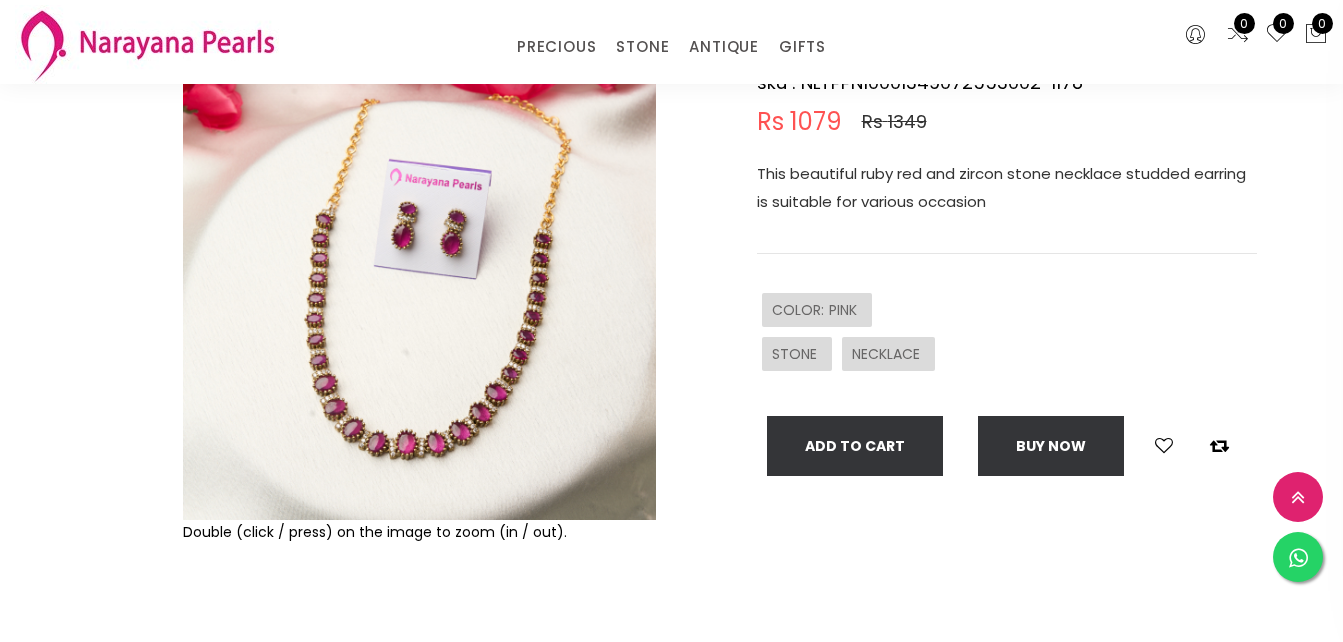 scroll, scrollTop: 200, scrollLeft: 0, axis: vertical 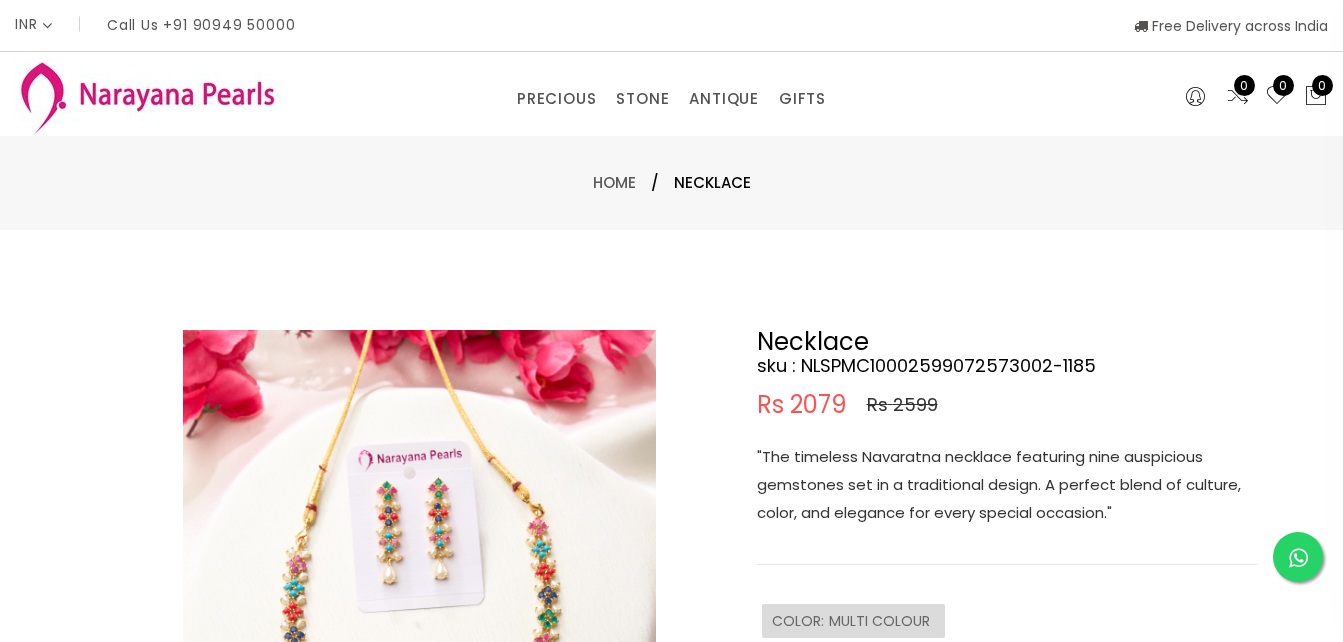 select on "INR" 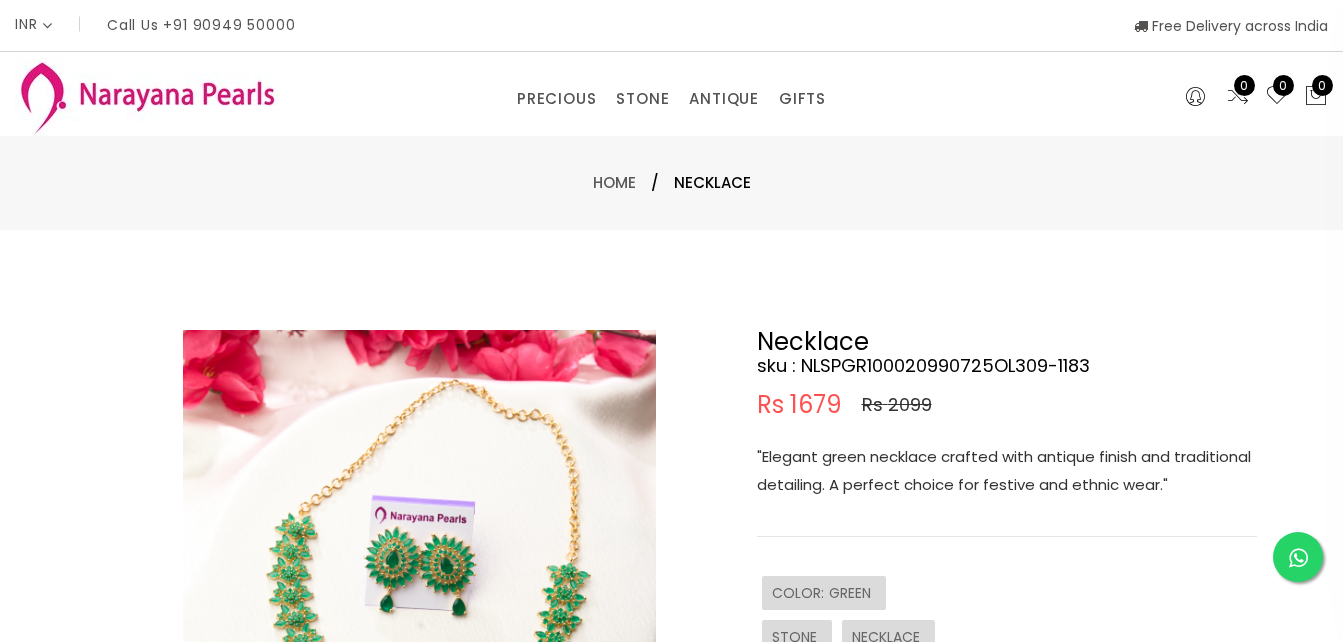 select on "INR" 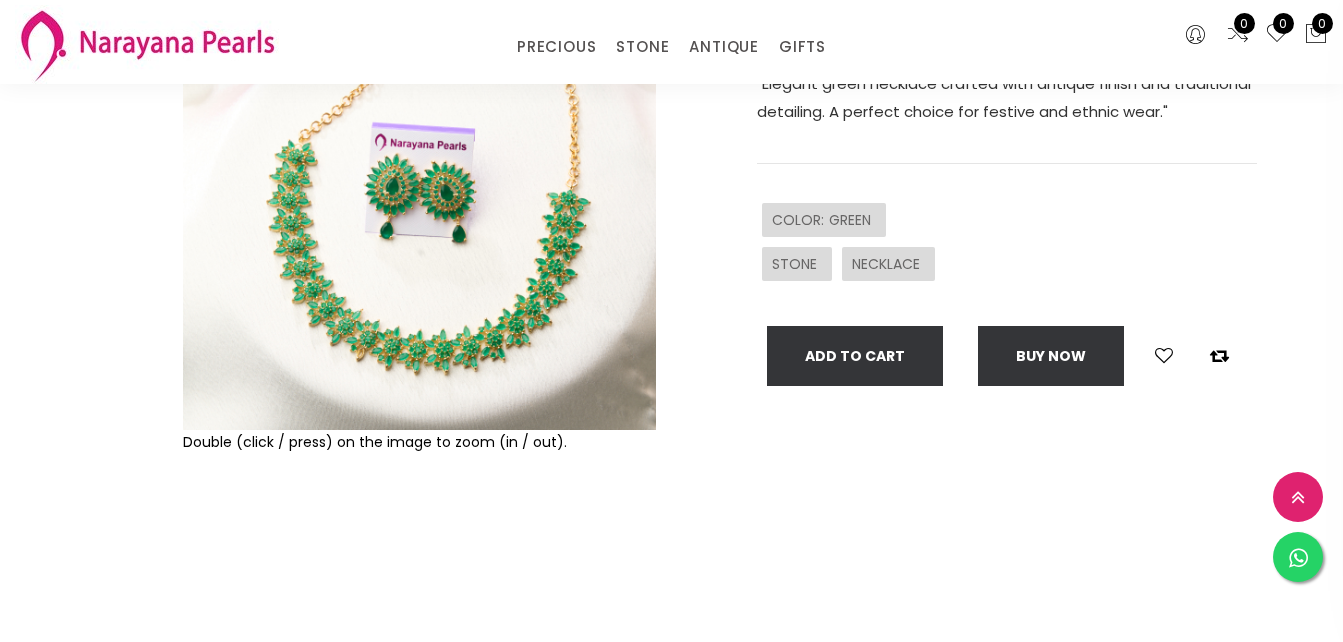 scroll, scrollTop: 300, scrollLeft: 0, axis: vertical 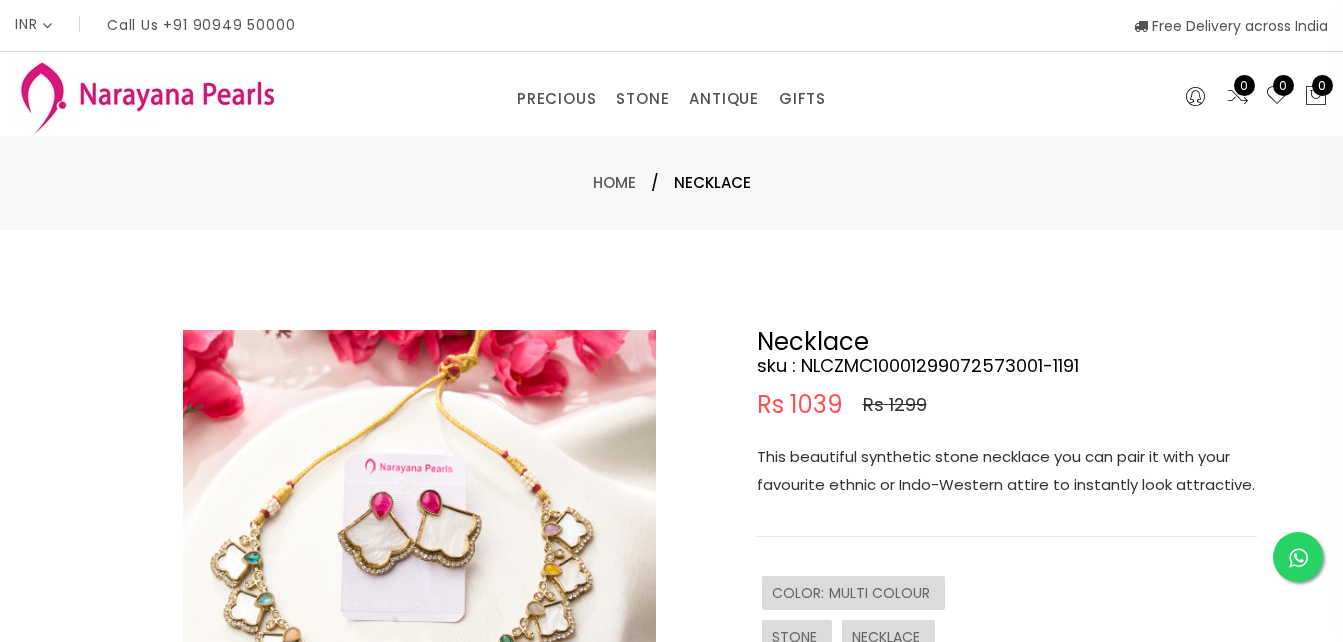 select on "INR" 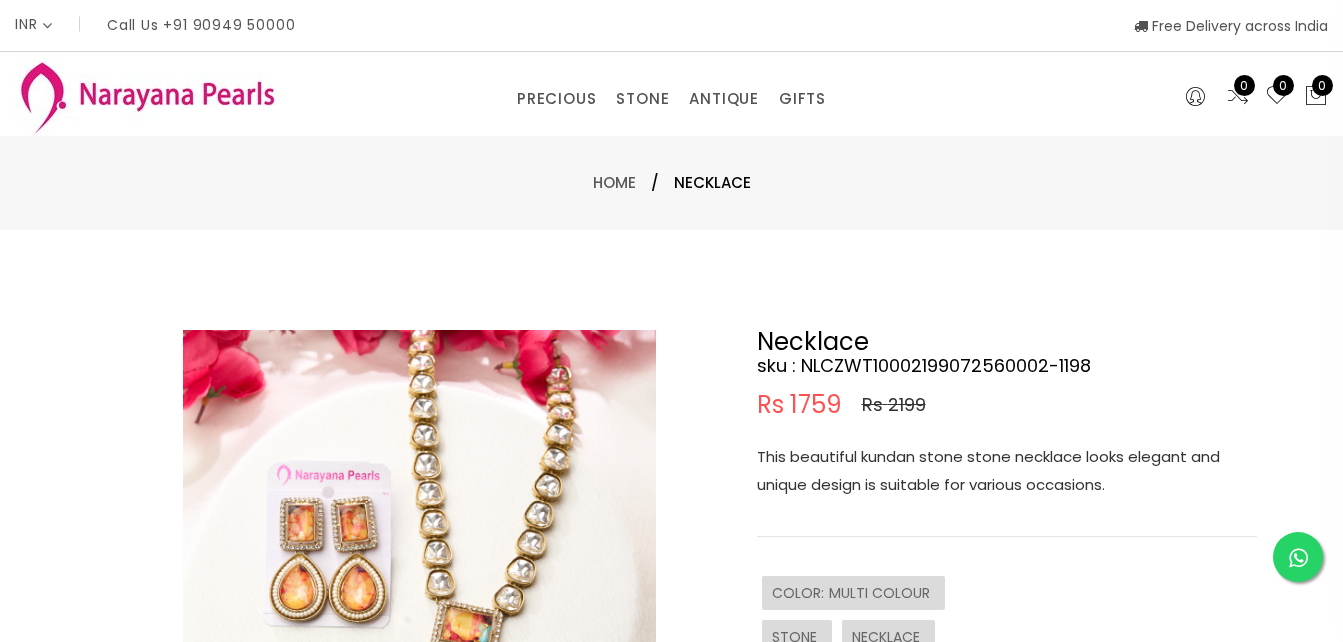 select on "INR" 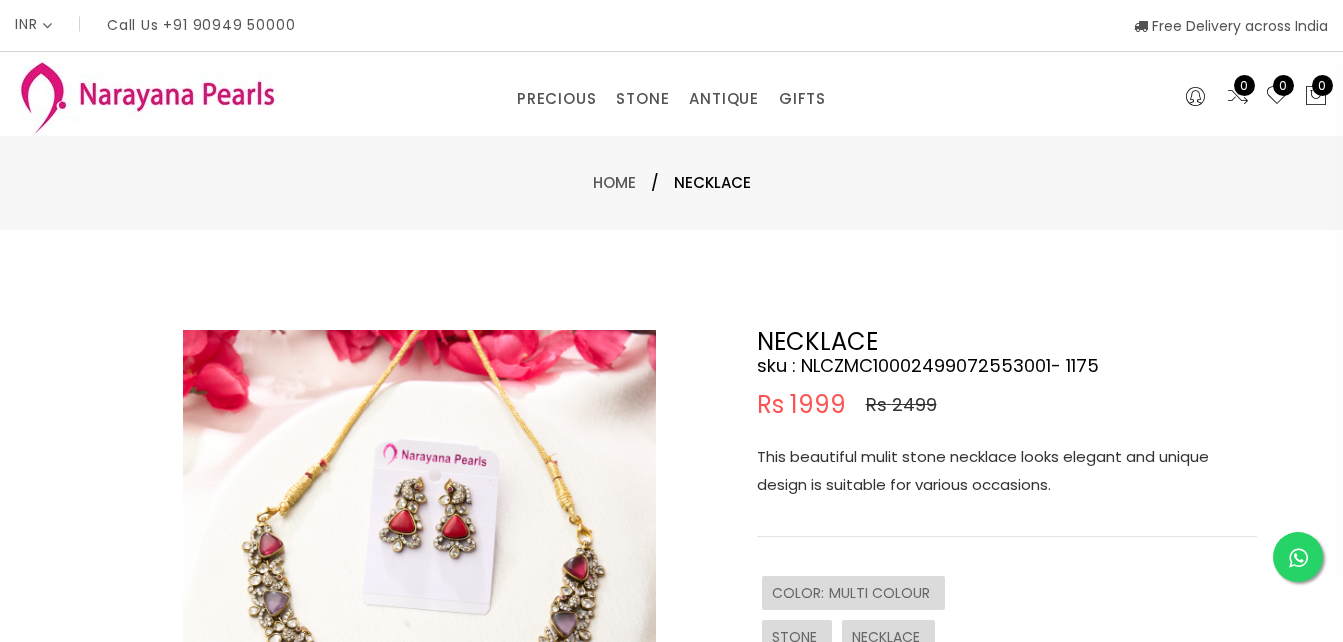 select on "INR" 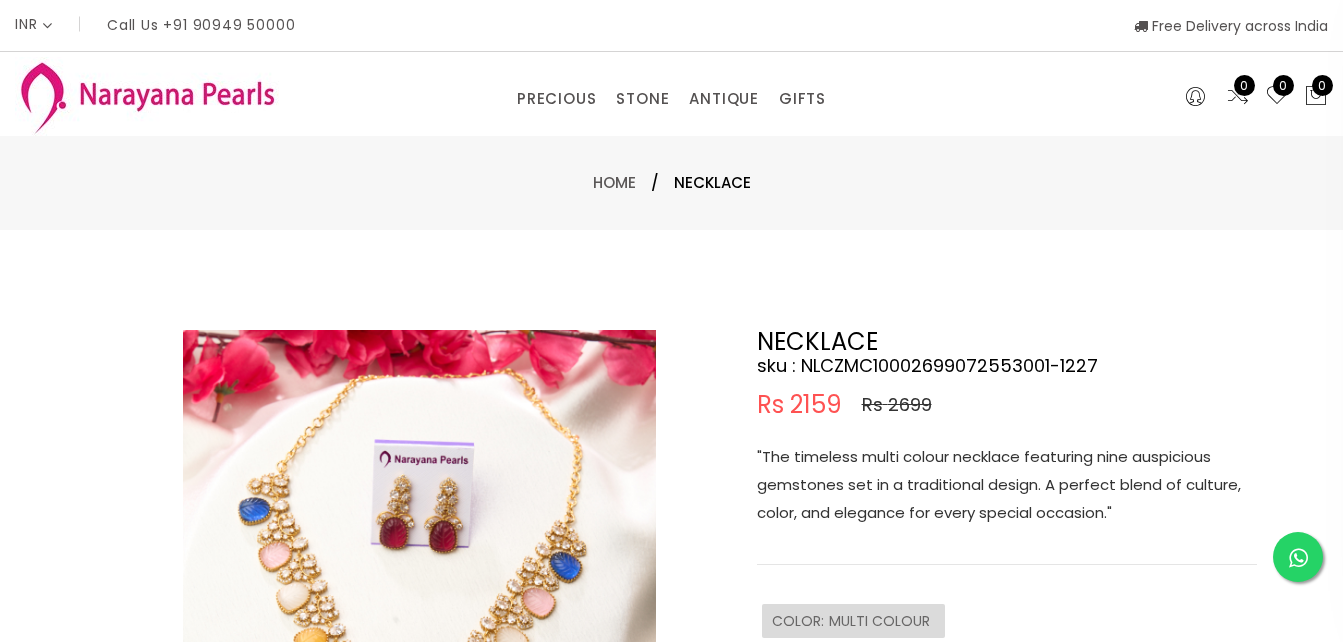select on "INR" 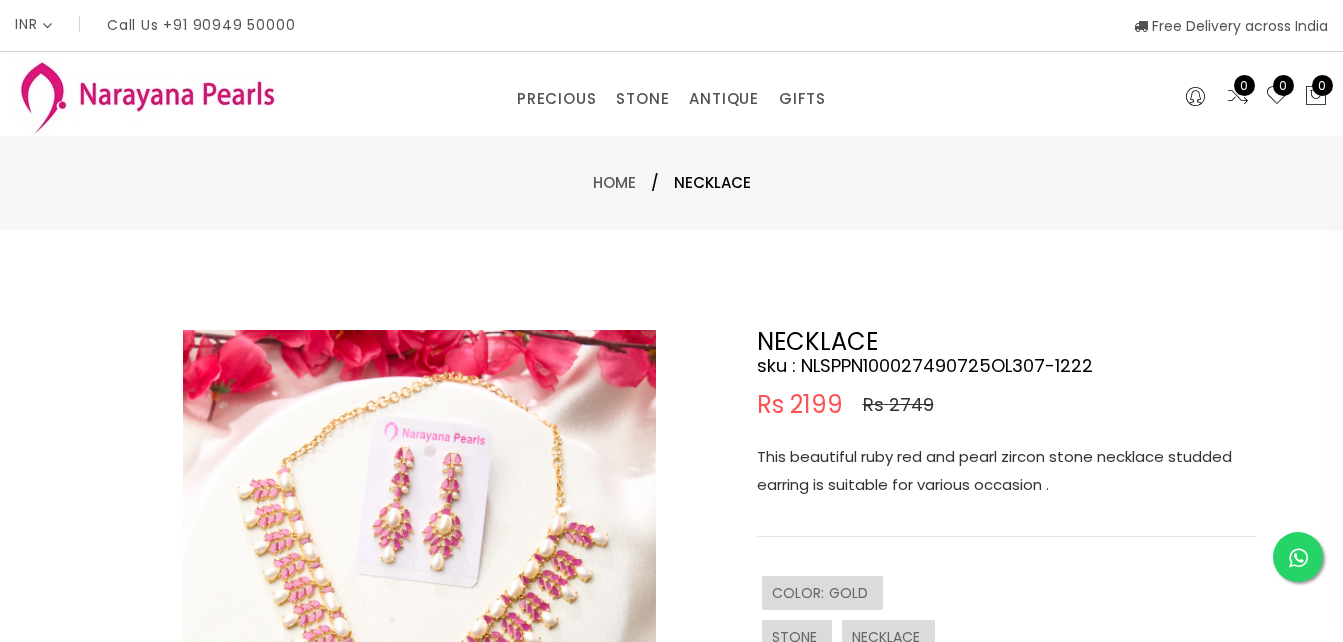 select on "INR" 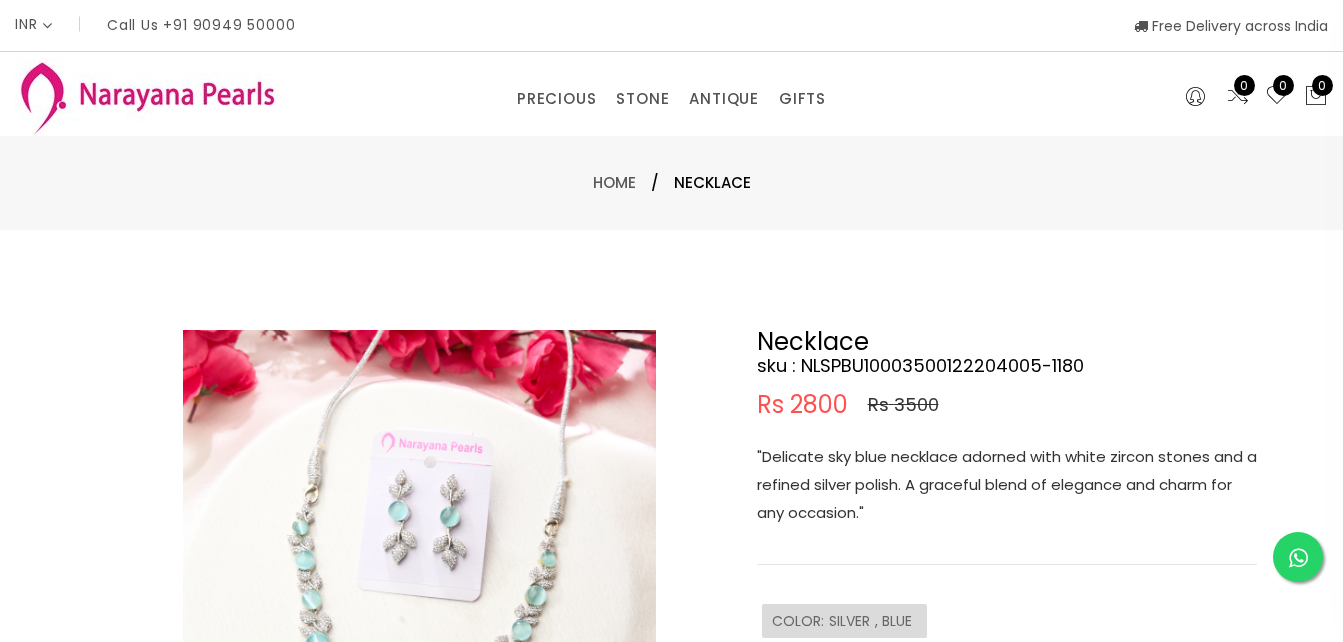 select on "INR" 